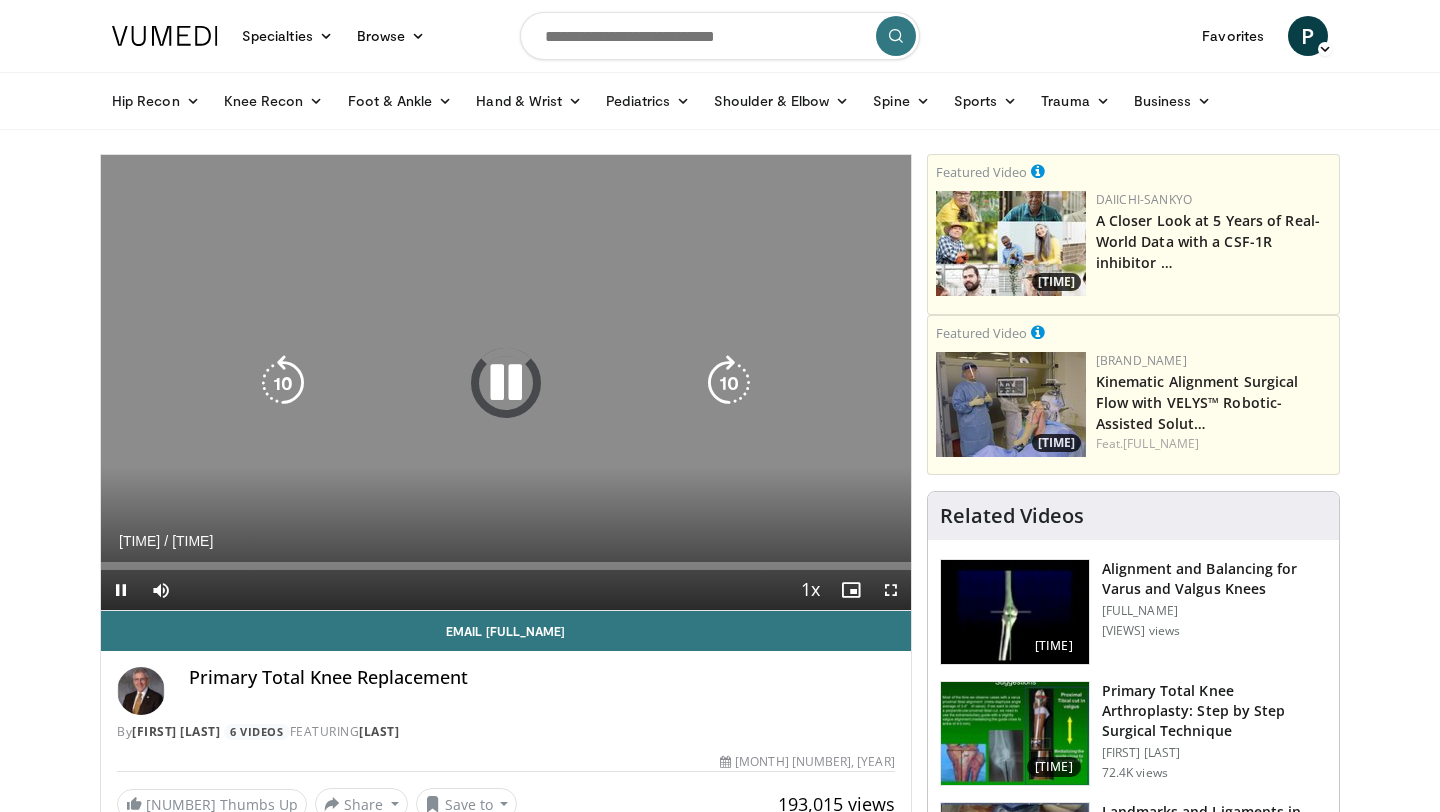 scroll, scrollTop: 0, scrollLeft: 0, axis: both 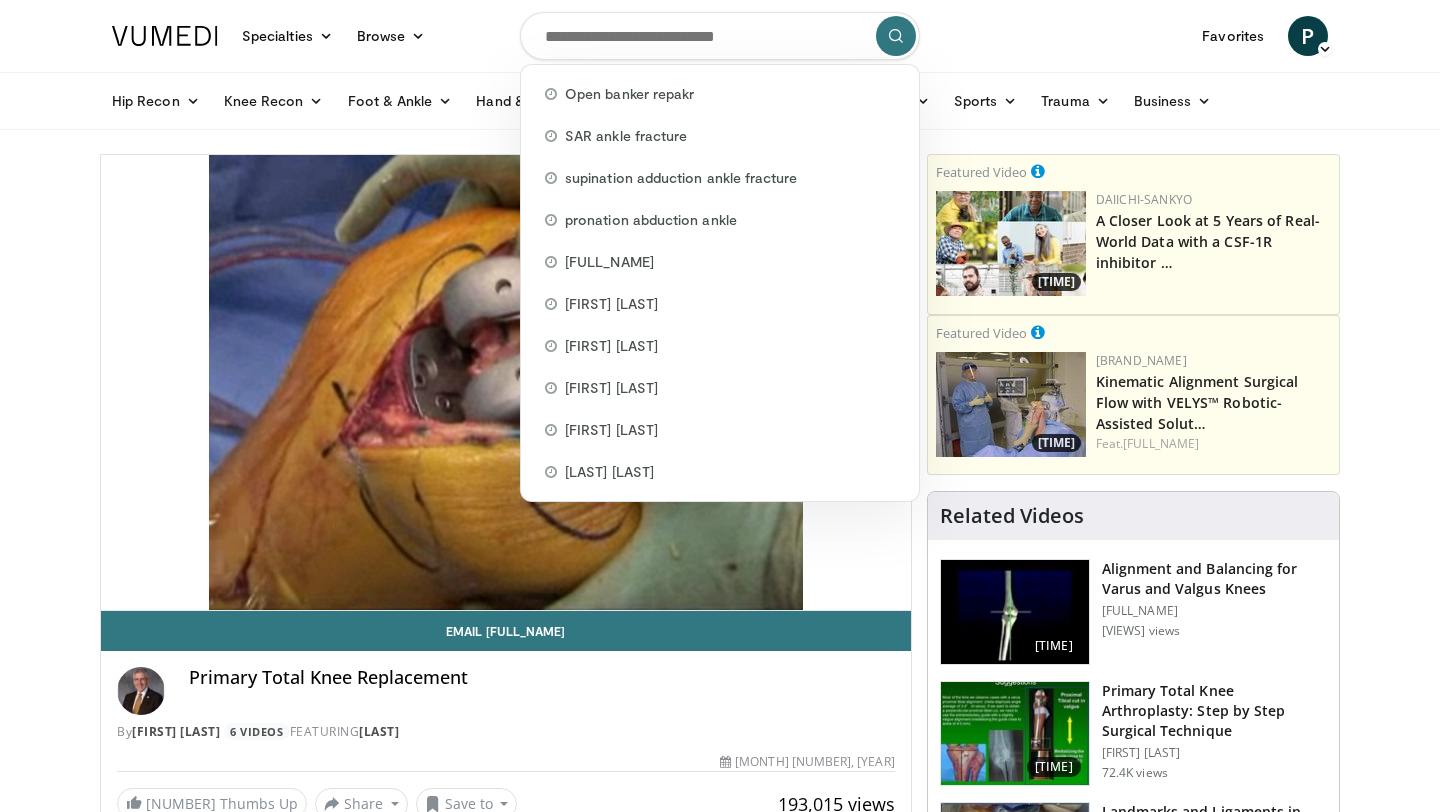 click at bounding box center [720, 36] 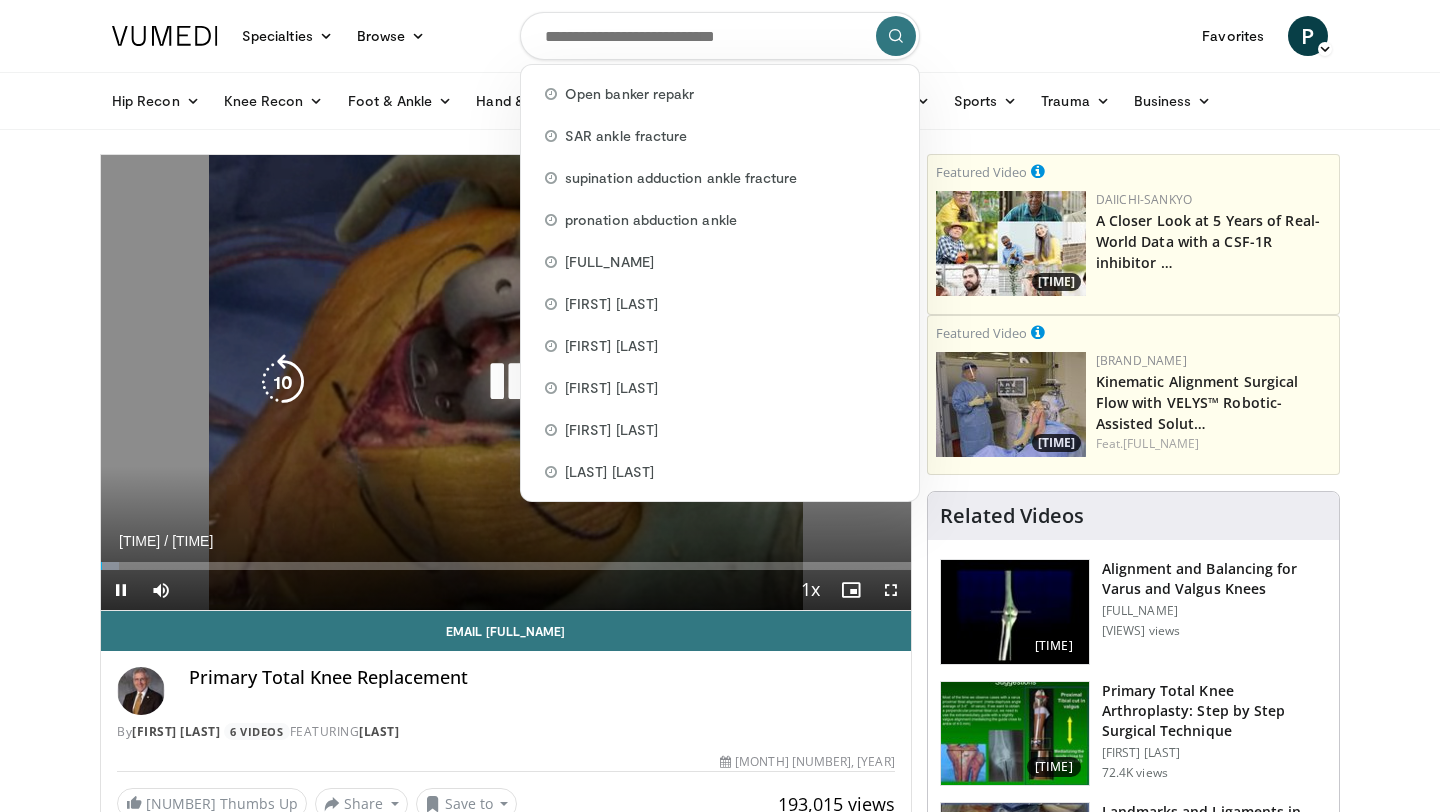 click on "[TIME]
Tap to unmute" at bounding box center (506, 382) 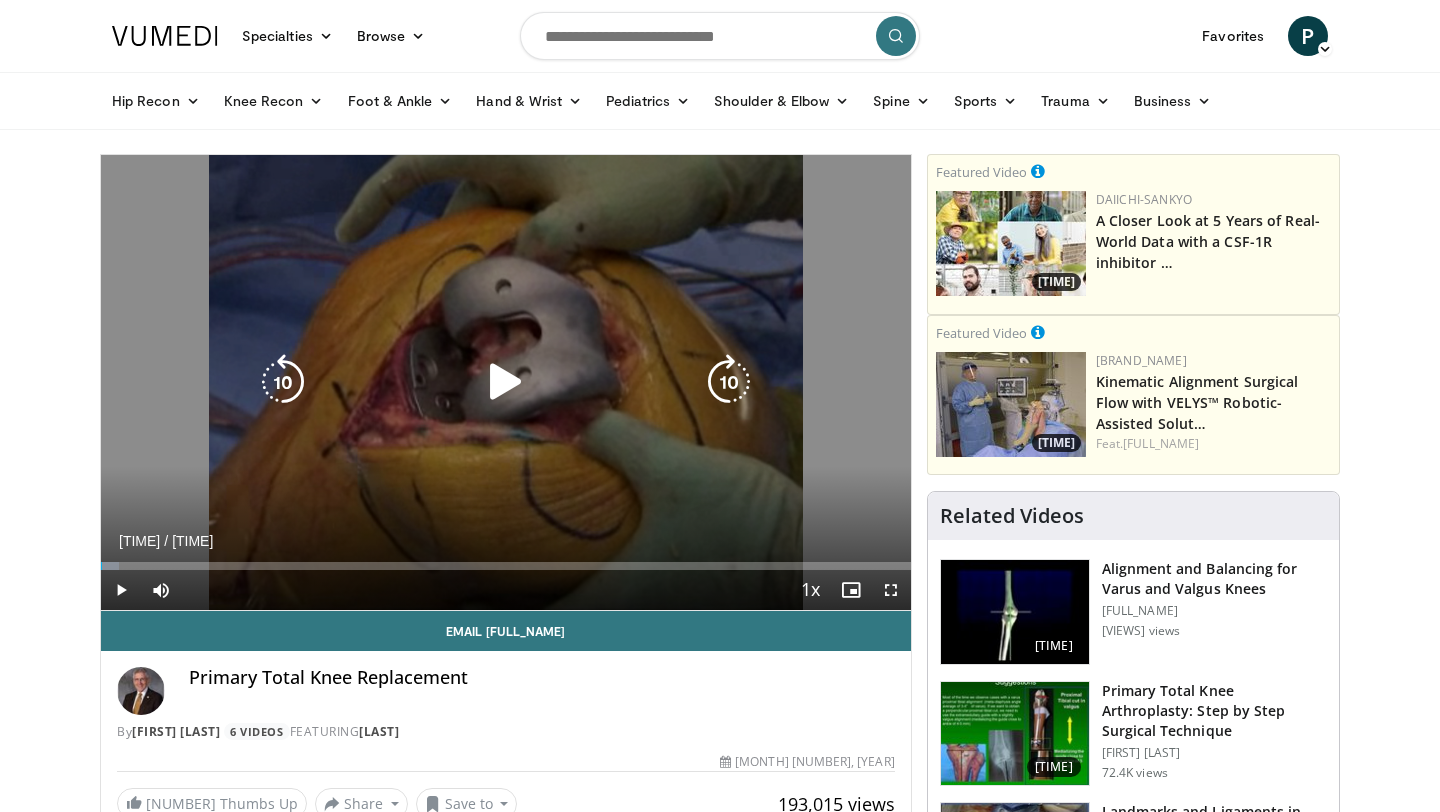 click on "[TIME]
Tap to unmute" at bounding box center [506, 382] 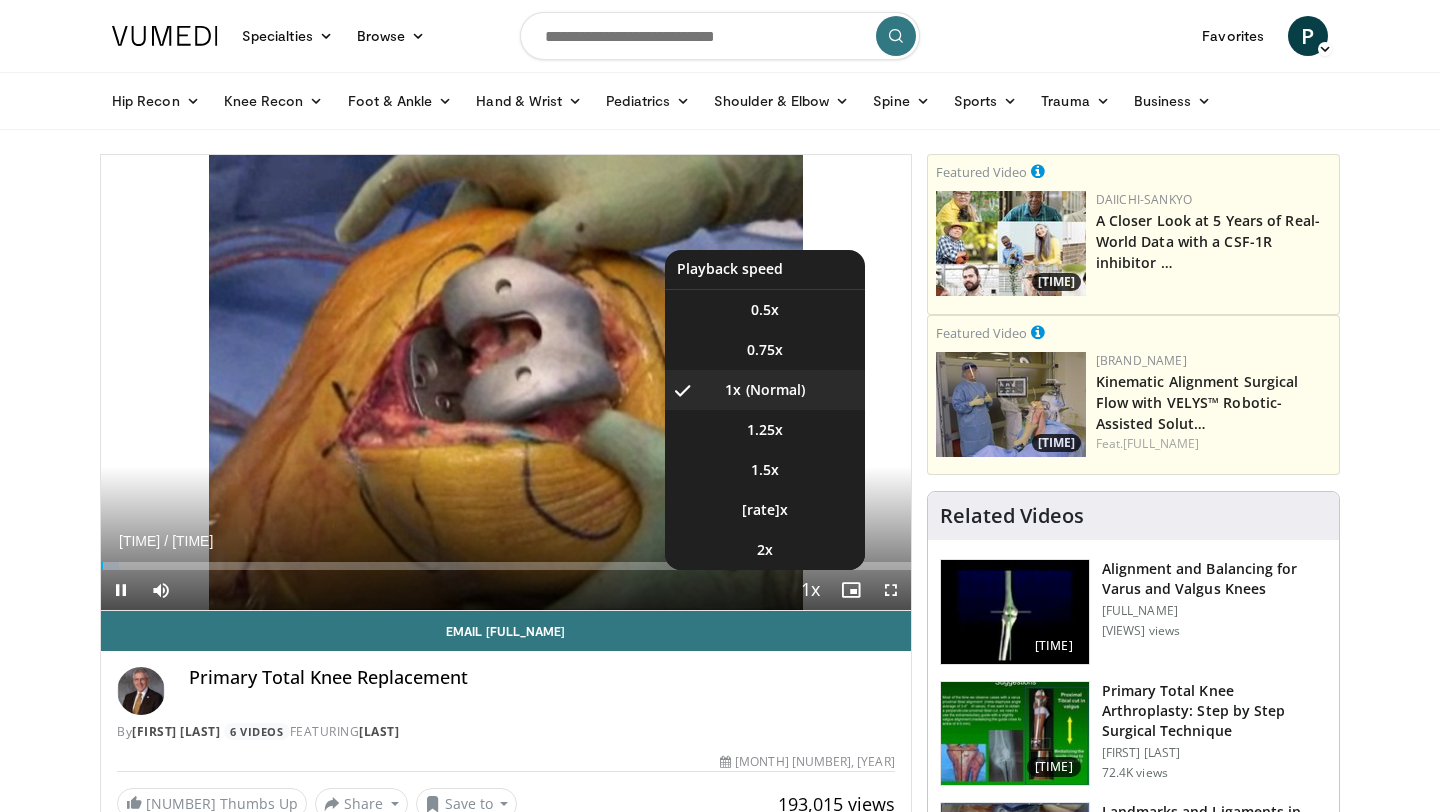 click at bounding box center (811, 591) 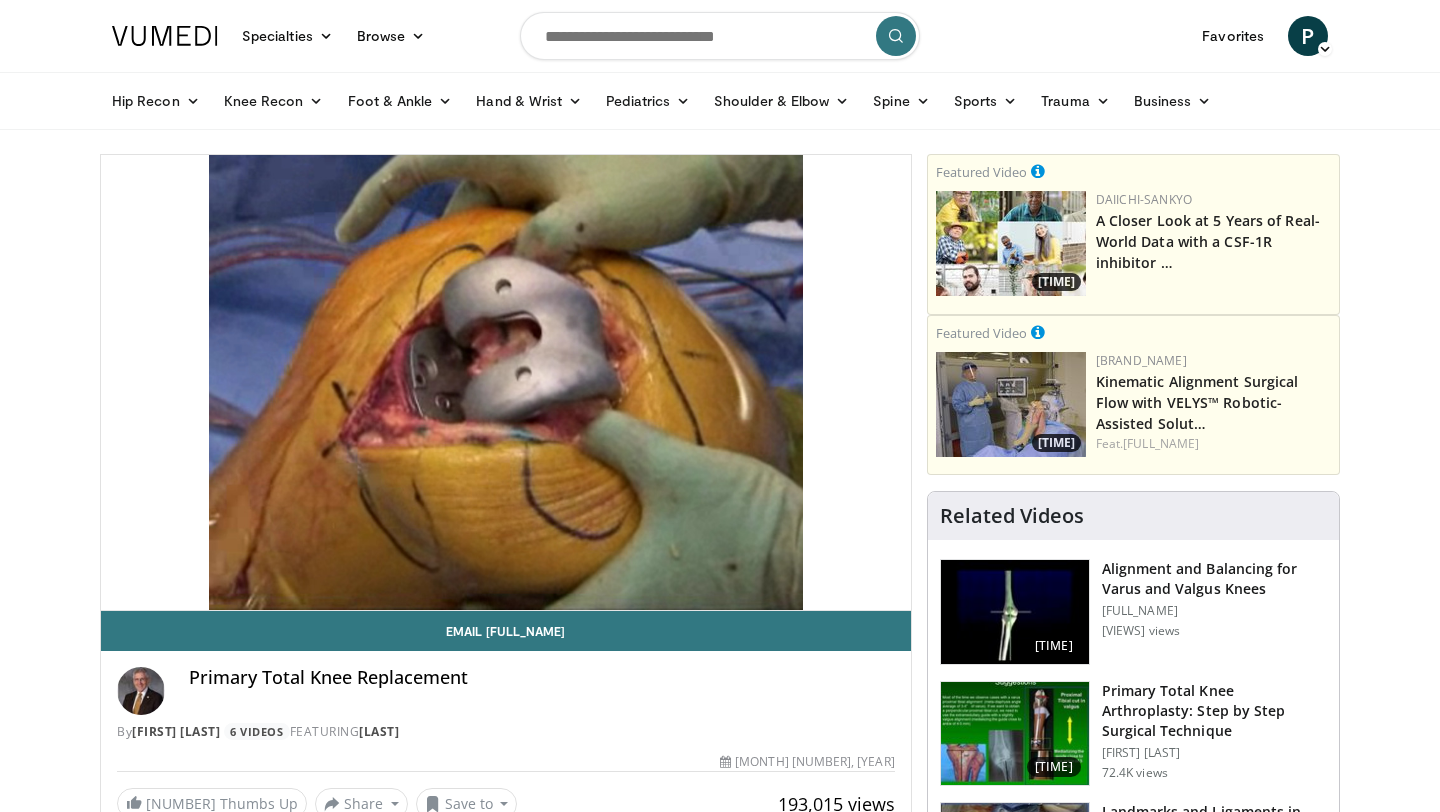 click on "[TIME]
Tap to unmute" at bounding box center (506, 382) 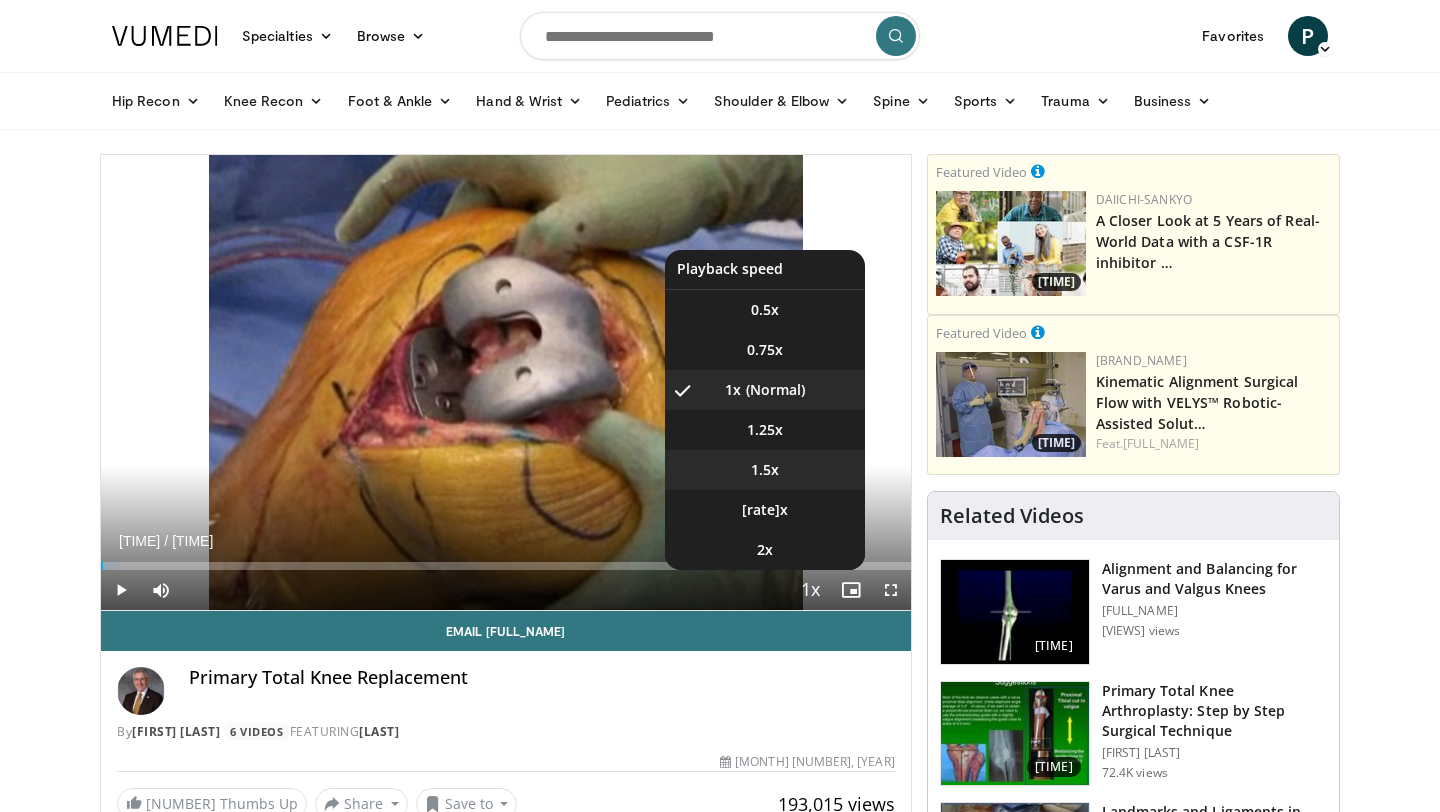 click on "1.5x" at bounding box center [765, 470] 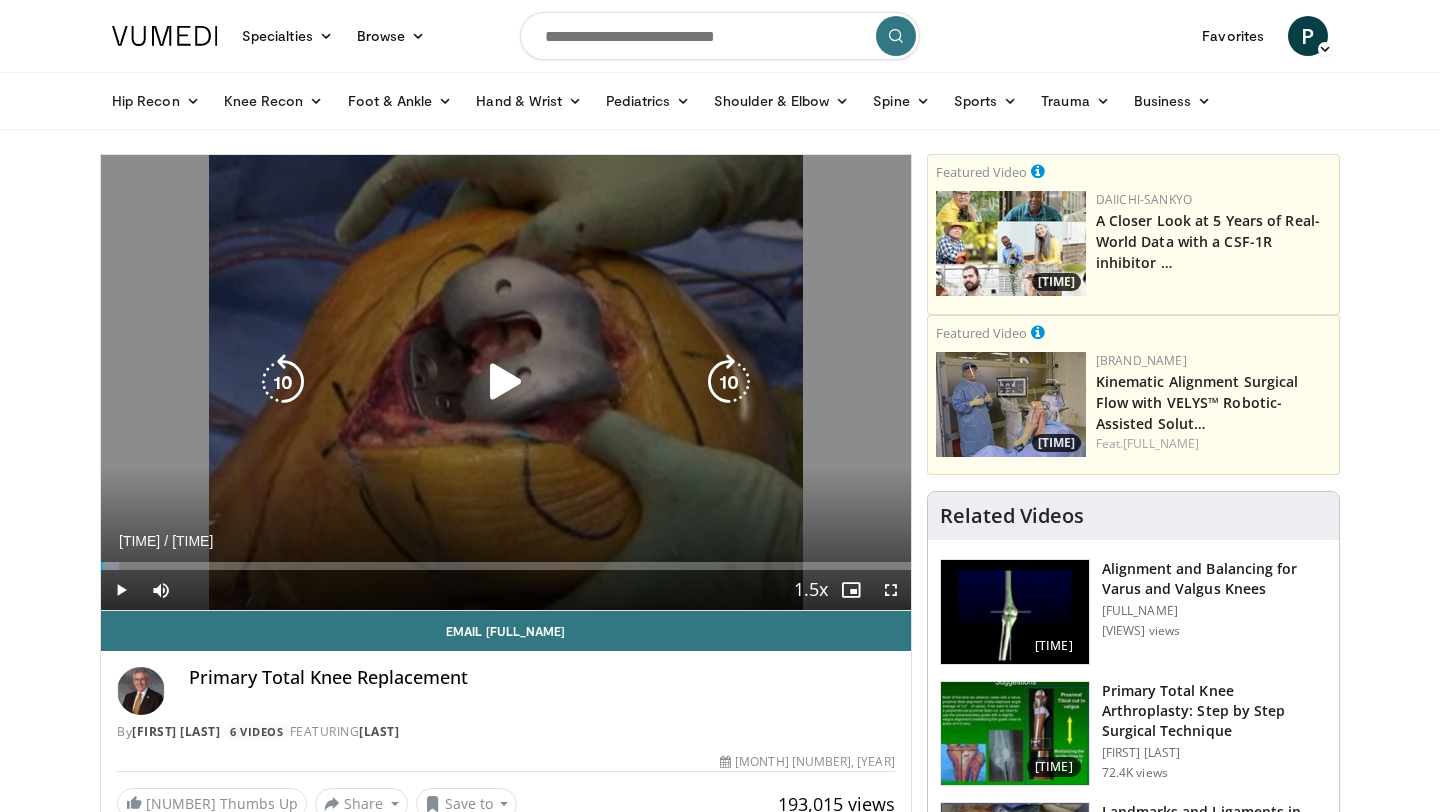 click on "[TIME]
Tap to unmute" at bounding box center (506, 382) 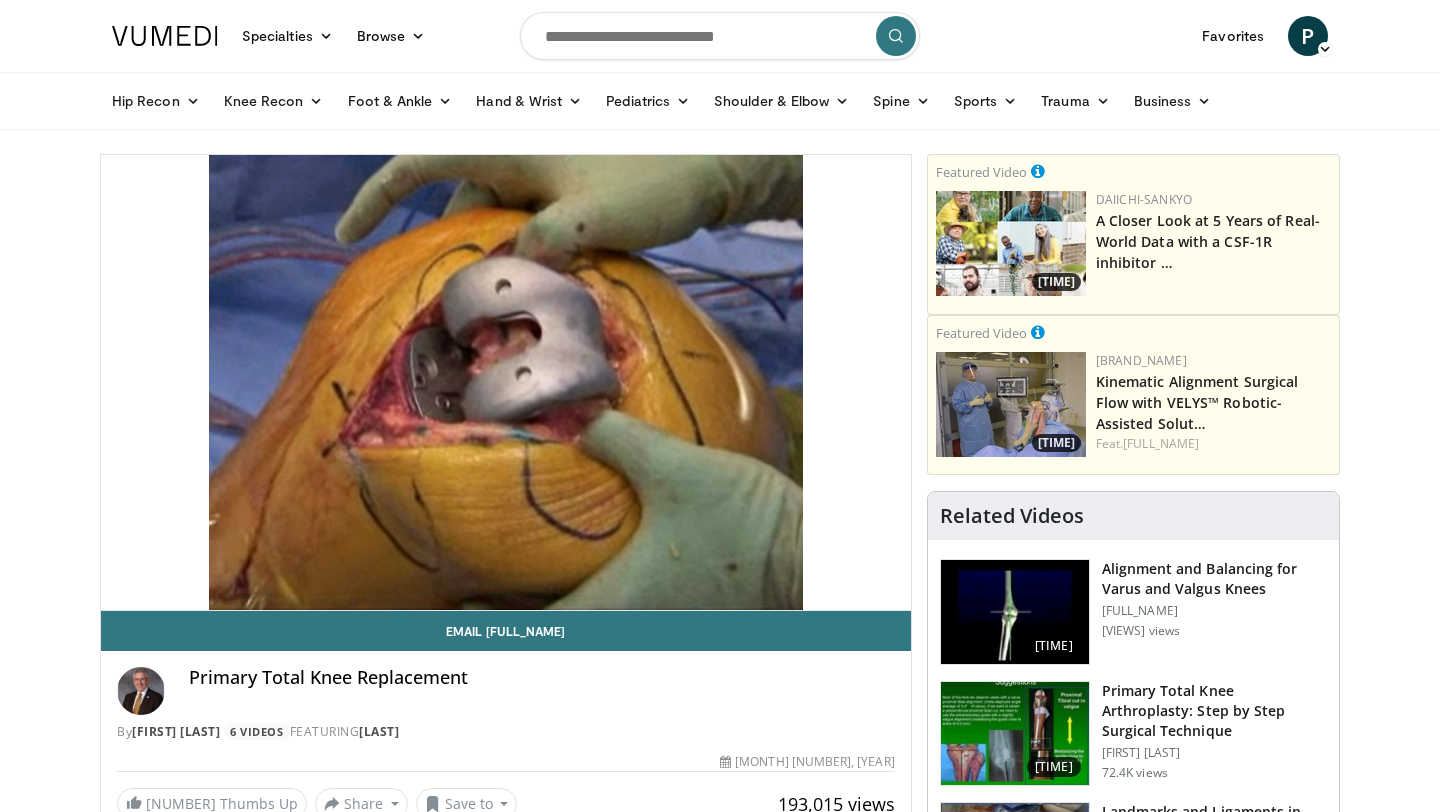 click at bounding box center [720, 36] 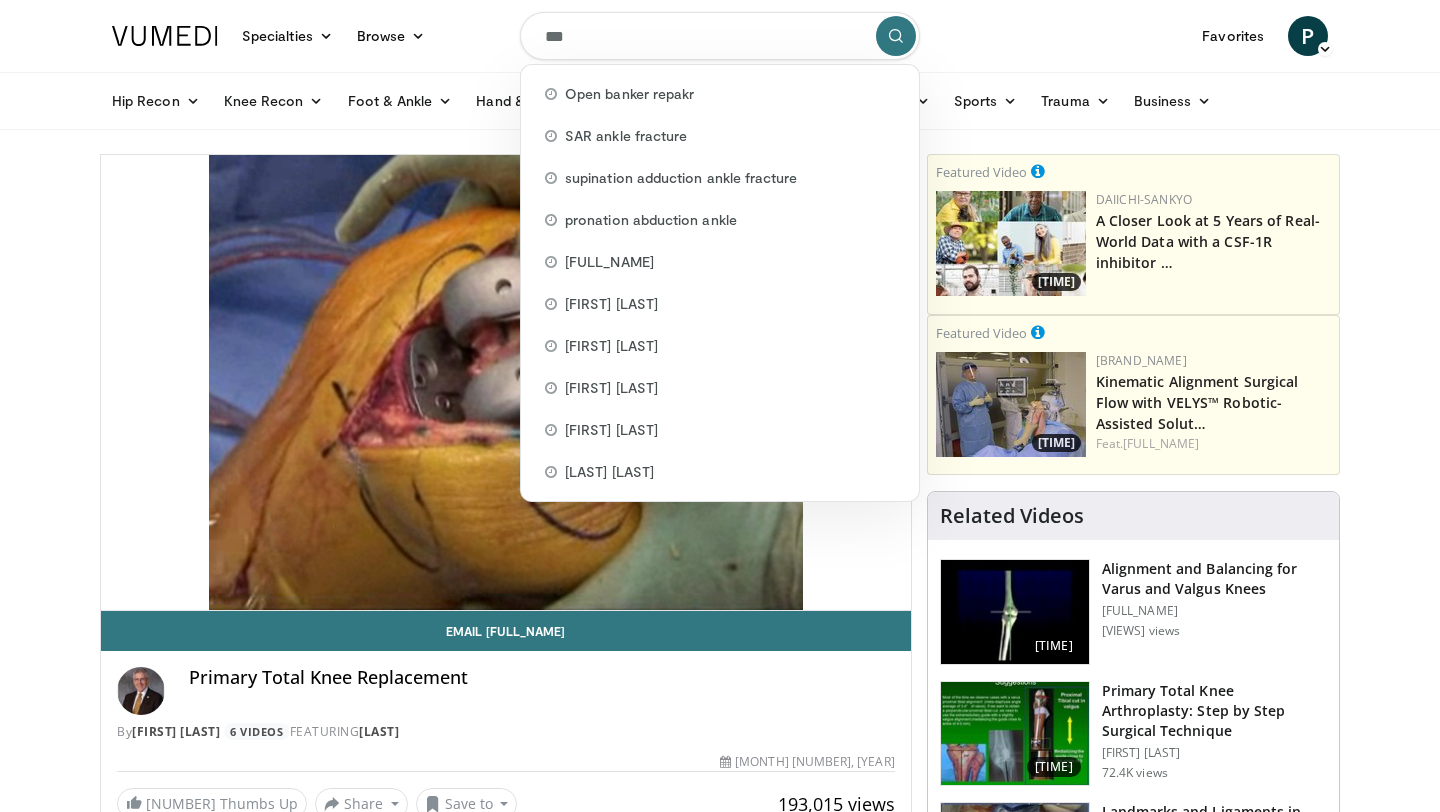 type on "****" 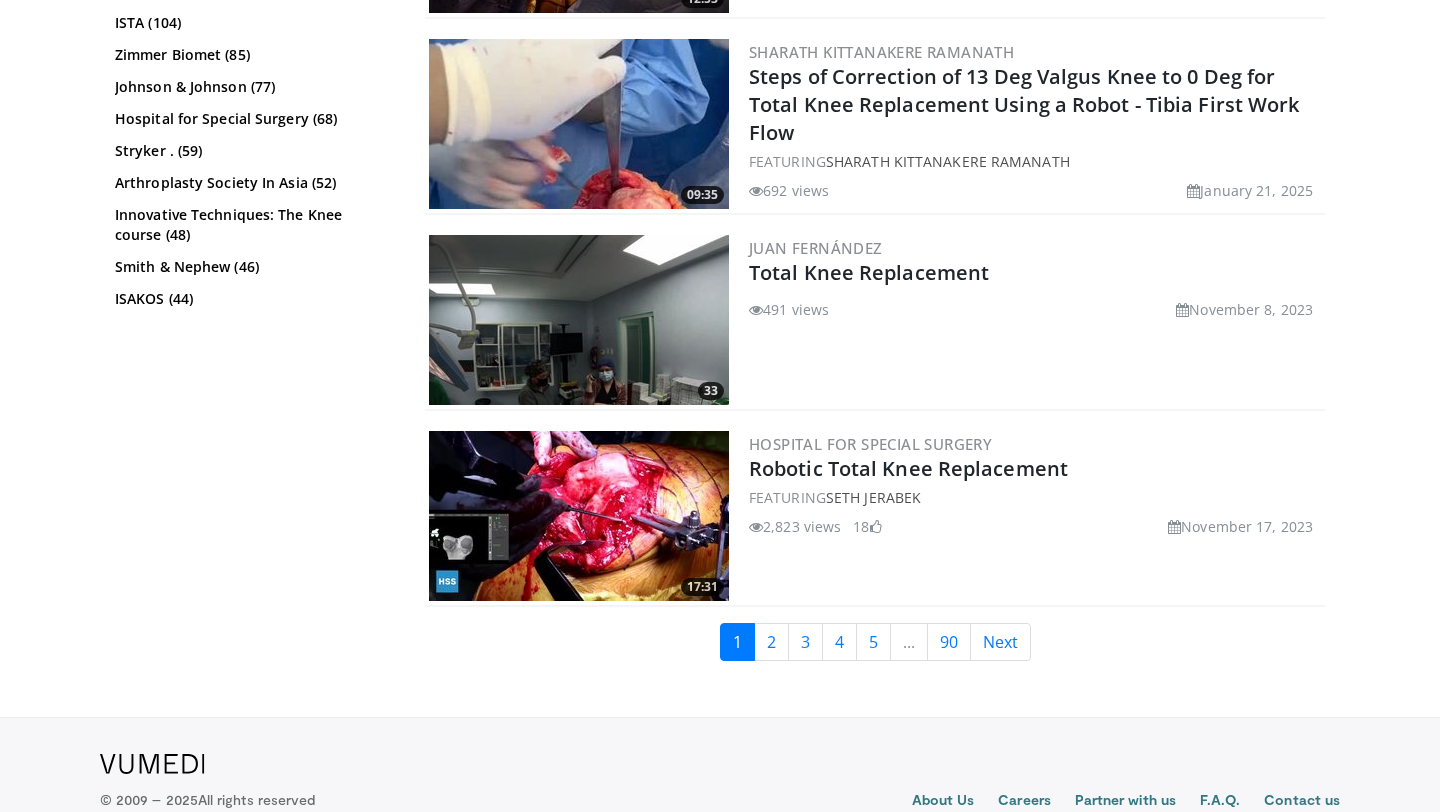 scroll, scrollTop: 4108, scrollLeft: 0, axis: vertical 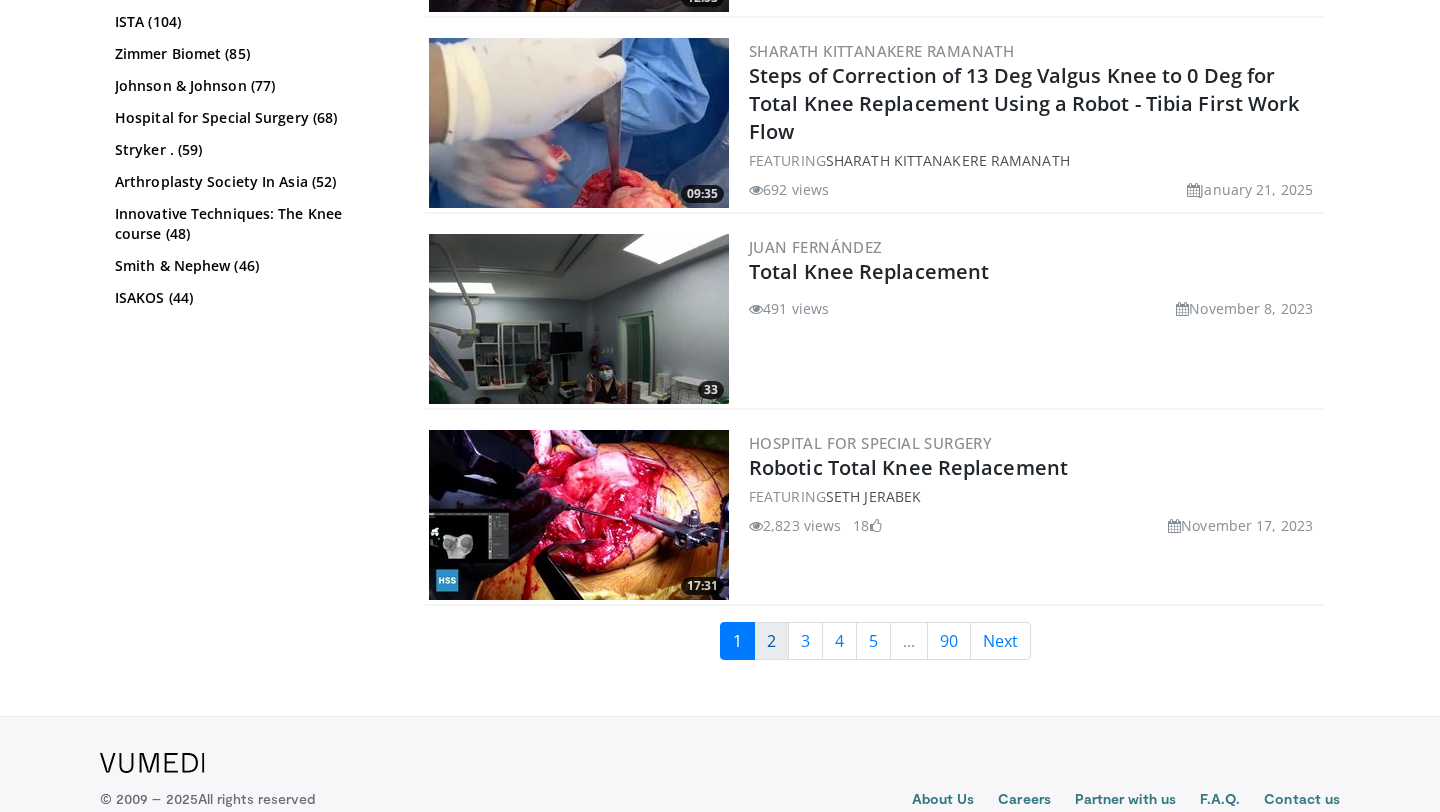 click on "2" at bounding box center (771, 641) 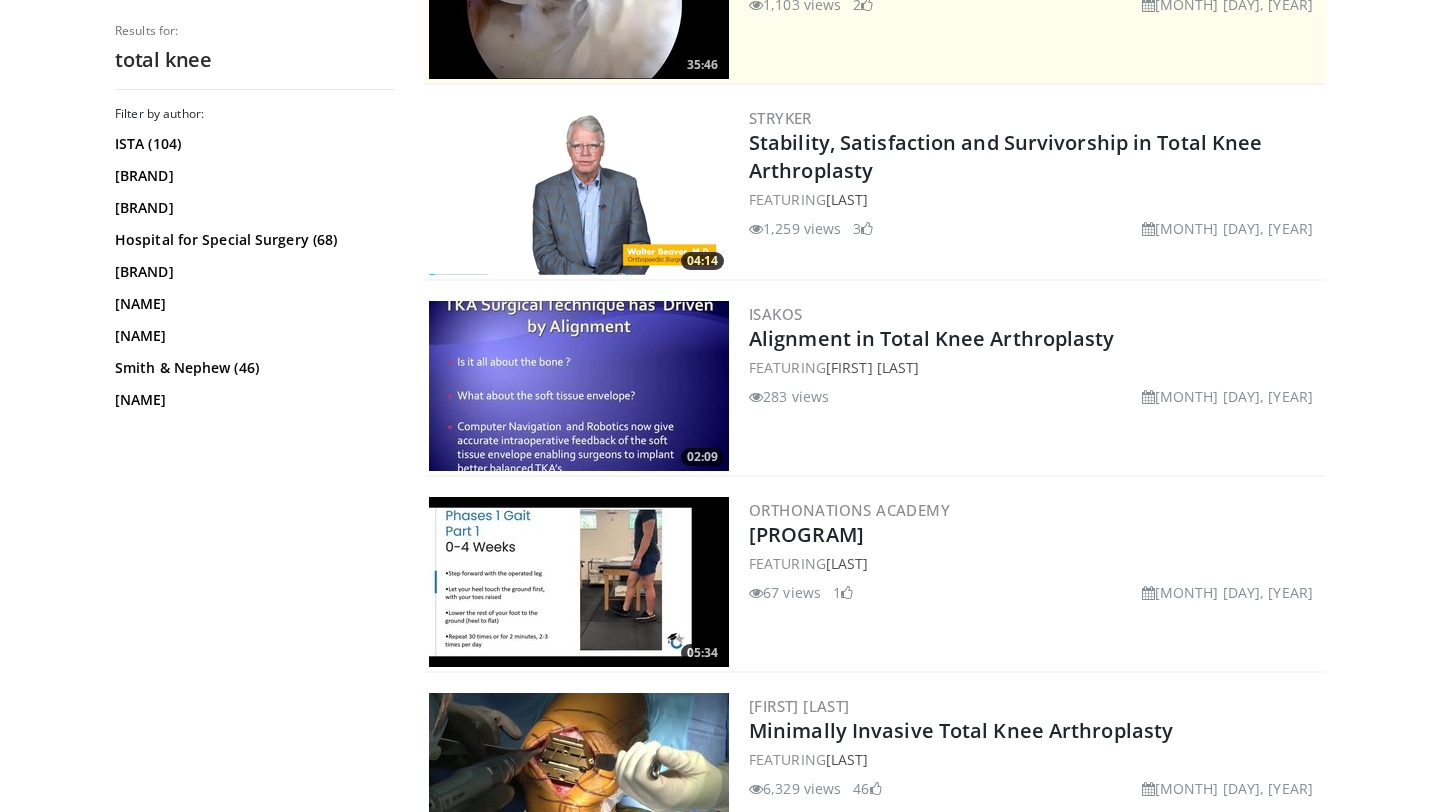 scroll, scrollTop: 559, scrollLeft: 0, axis: vertical 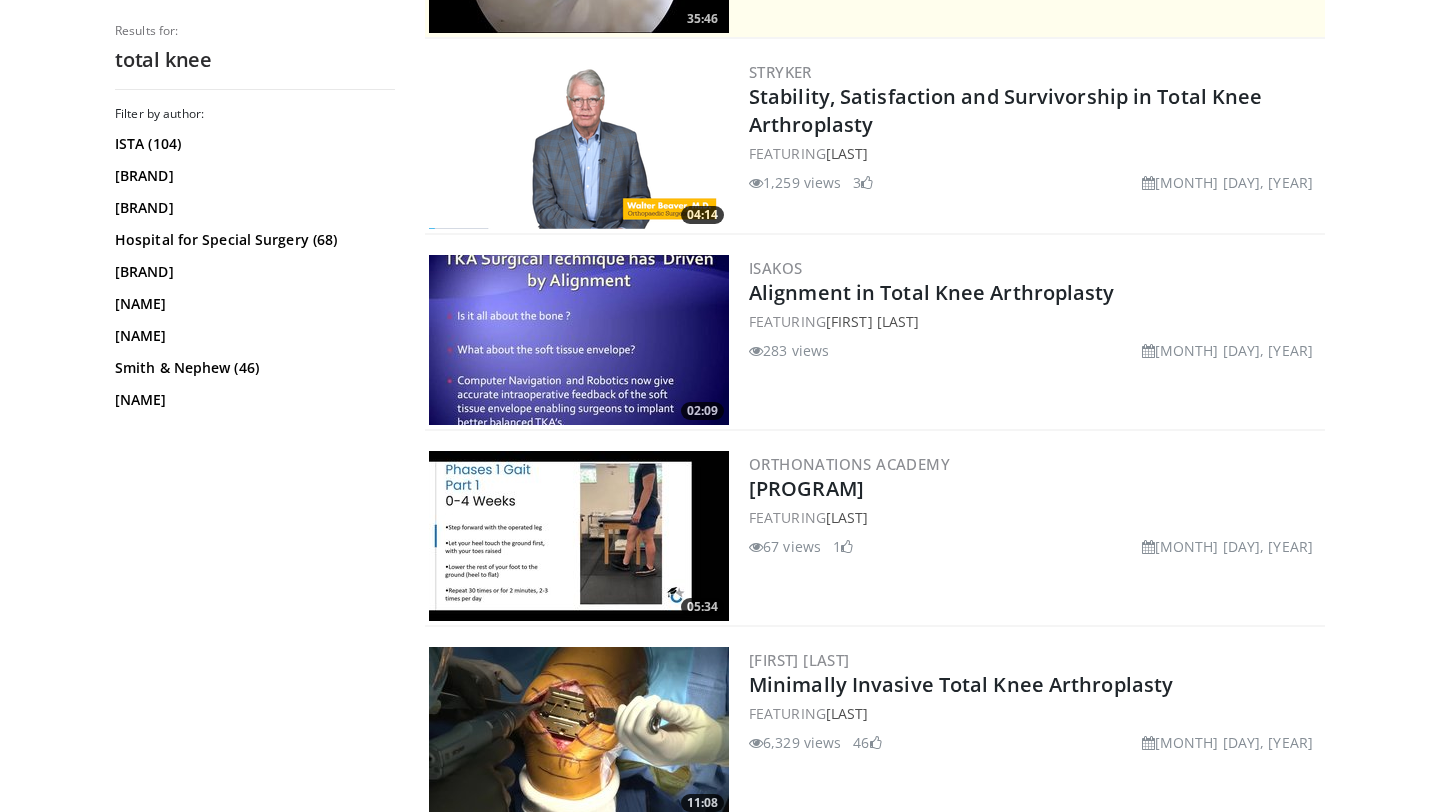 click at bounding box center [579, 340] 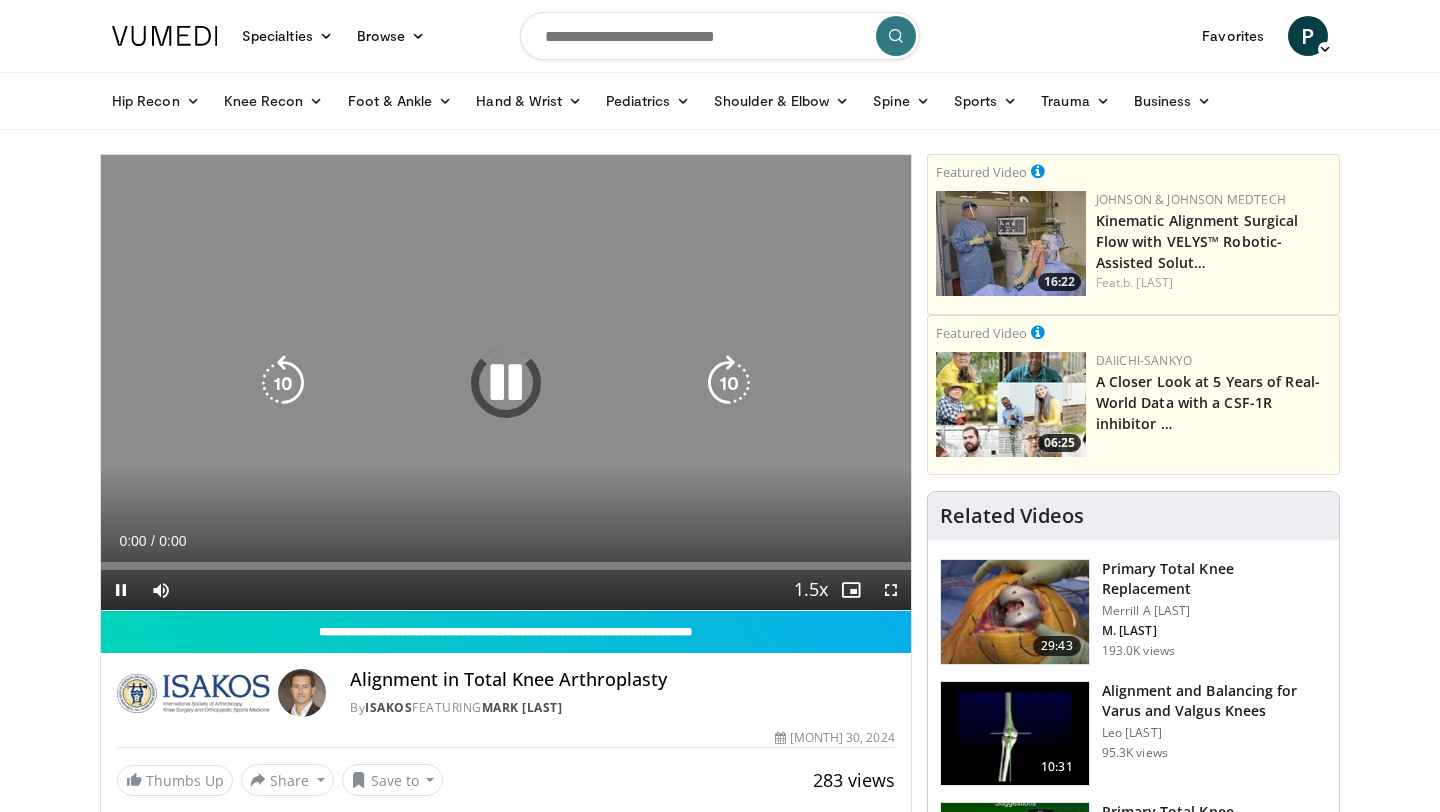 scroll, scrollTop: 0, scrollLeft: 0, axis: both 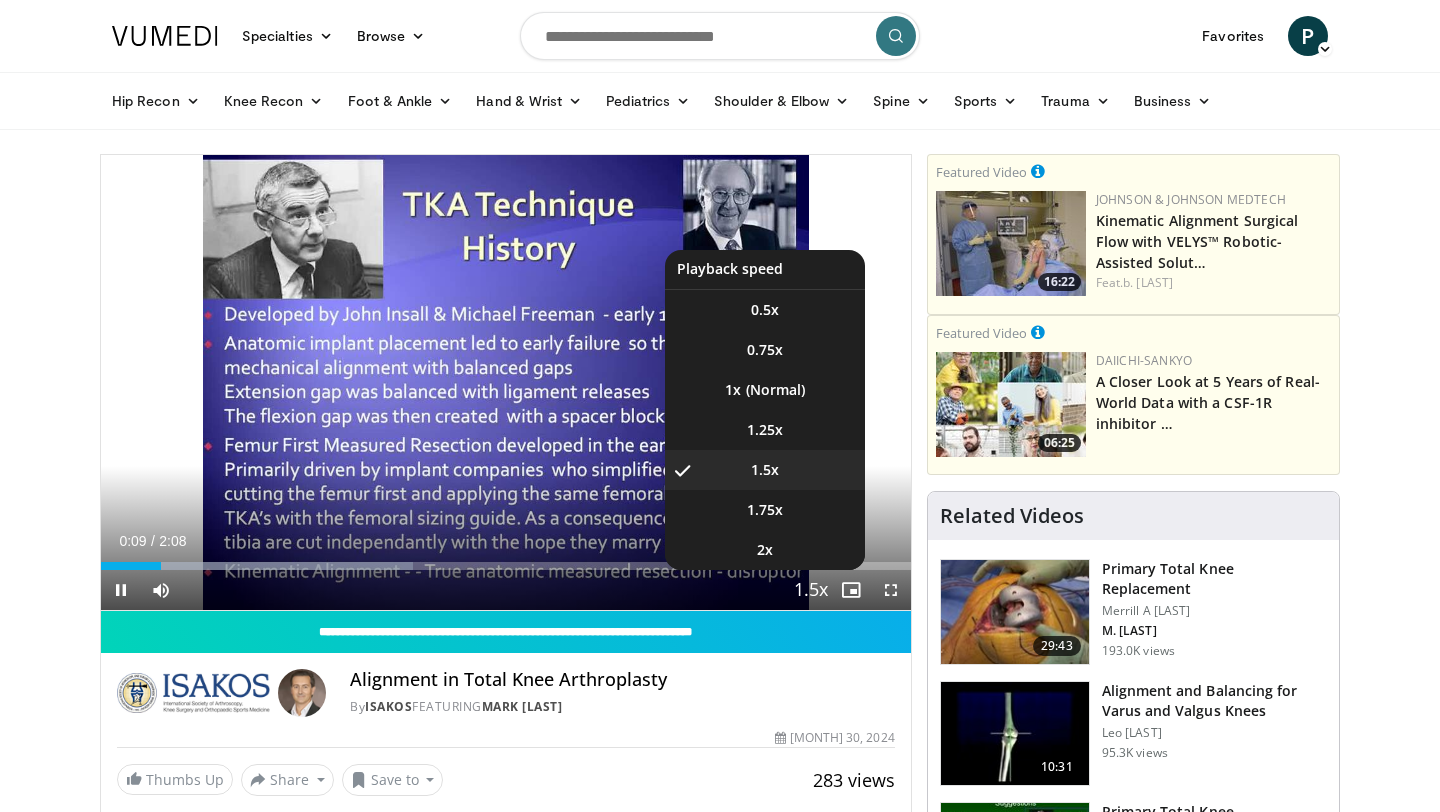 click at bounding box center (811, 591) 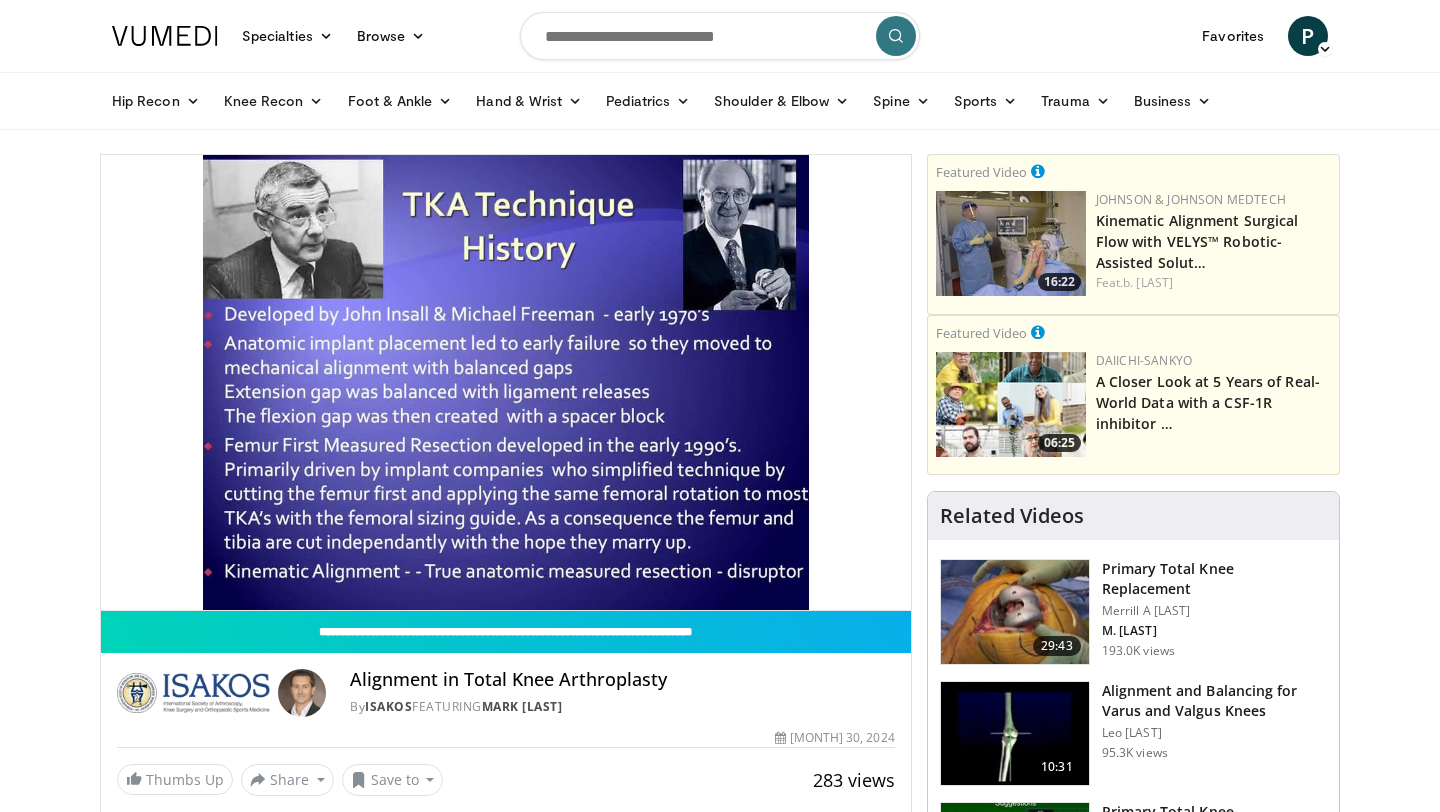 type 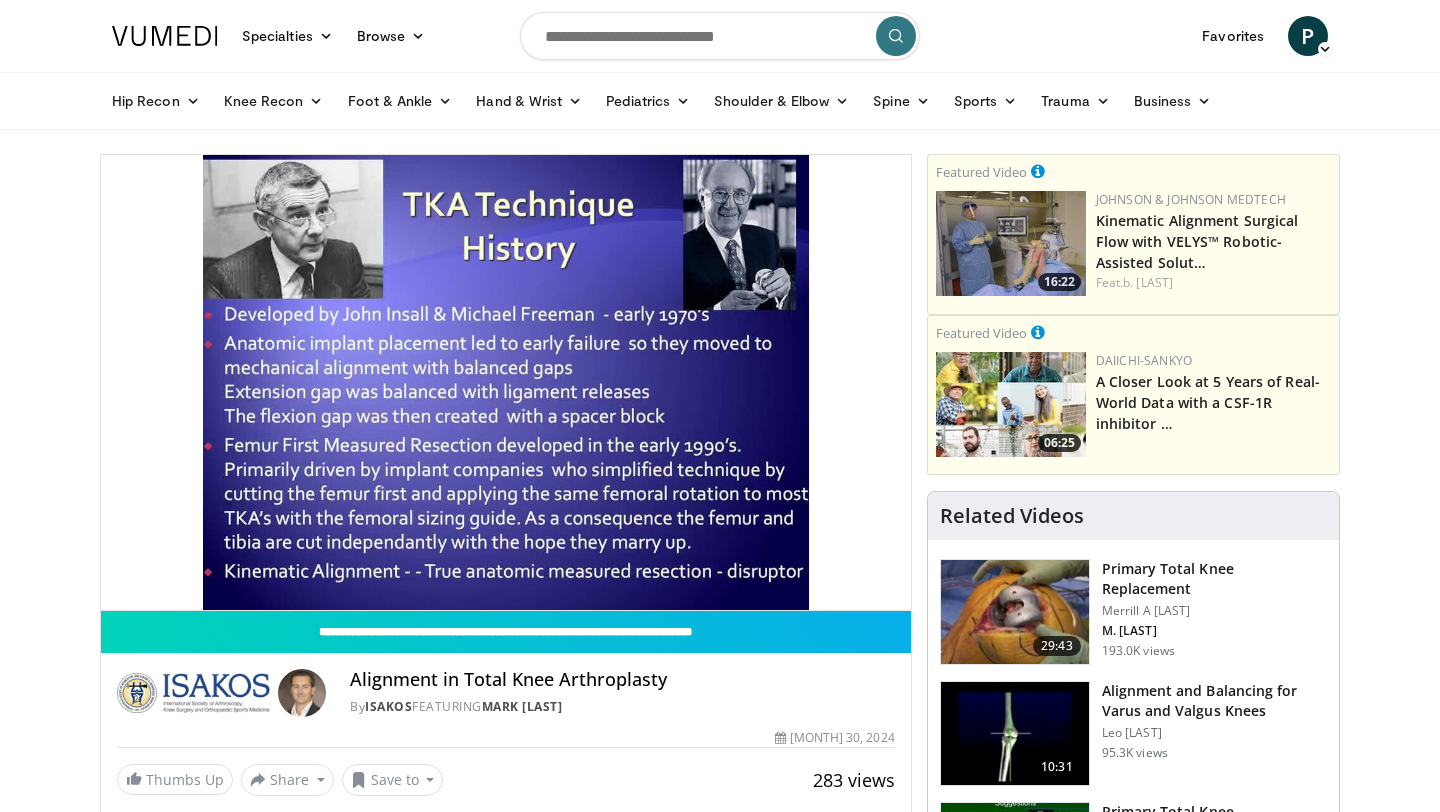 click on "Playback Rate" at bounding box center [811, 590] 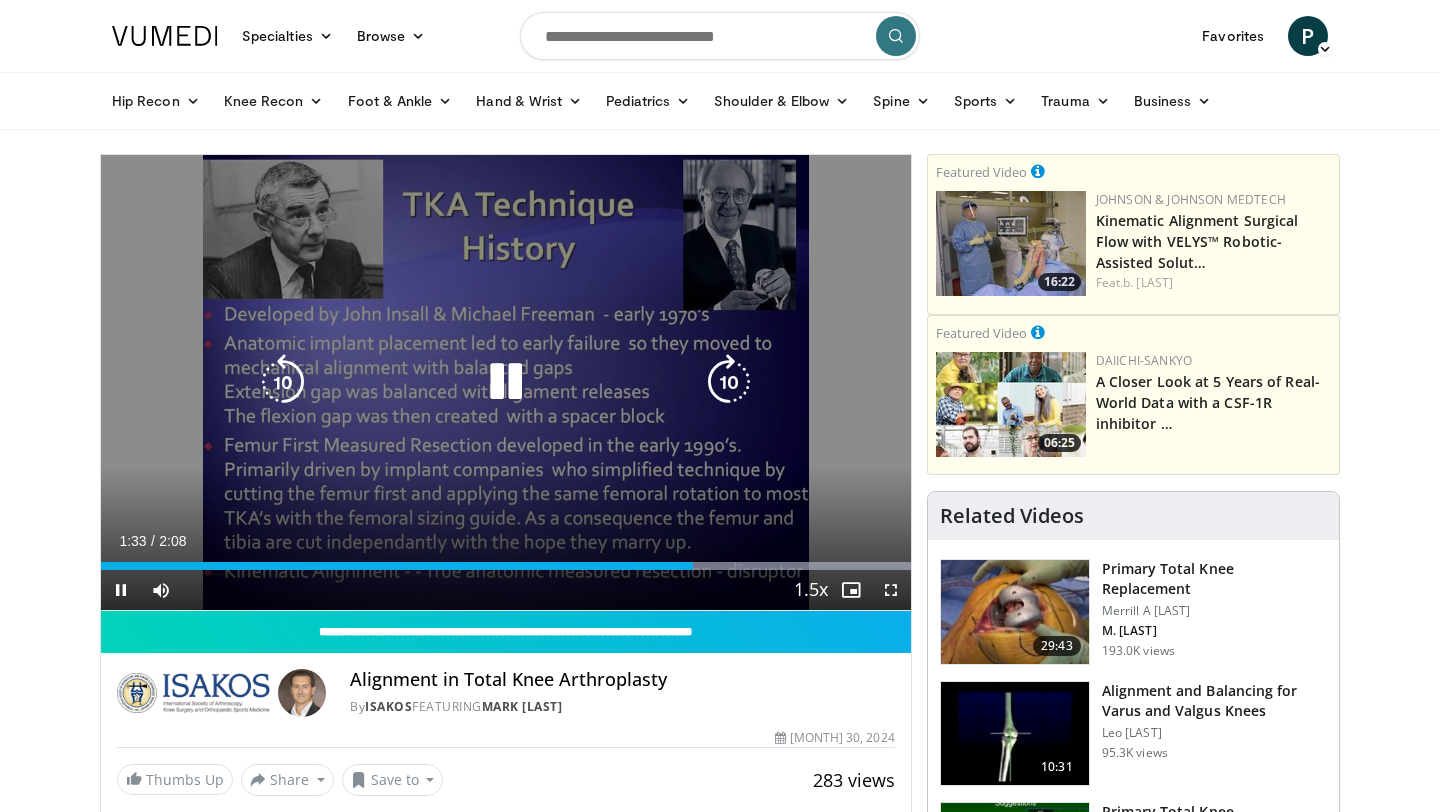click at bounding box center [506, 382] 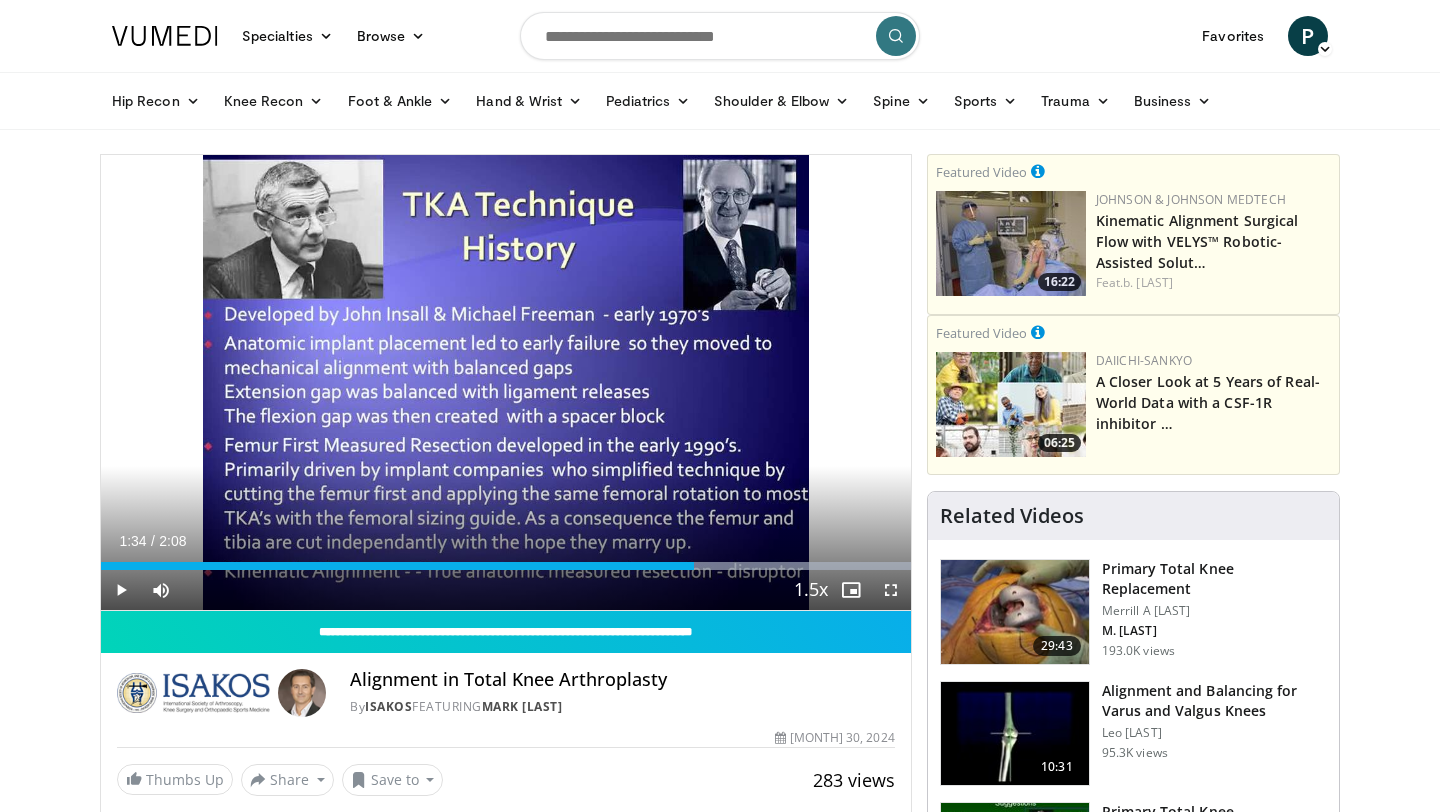 click at bounding box center [1015, 612] 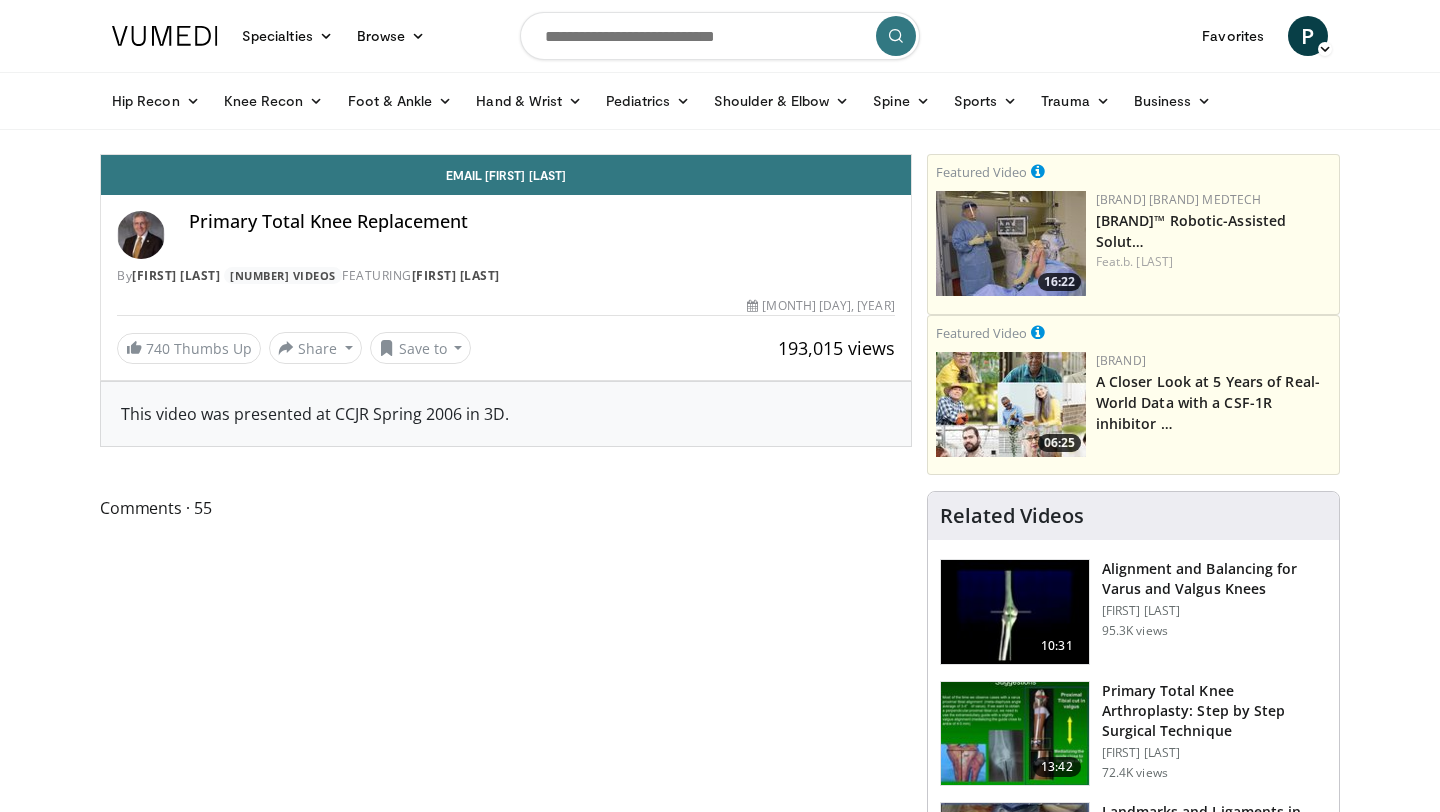scroll, scrollTop: 0, scrollLeft: 0, axis: both 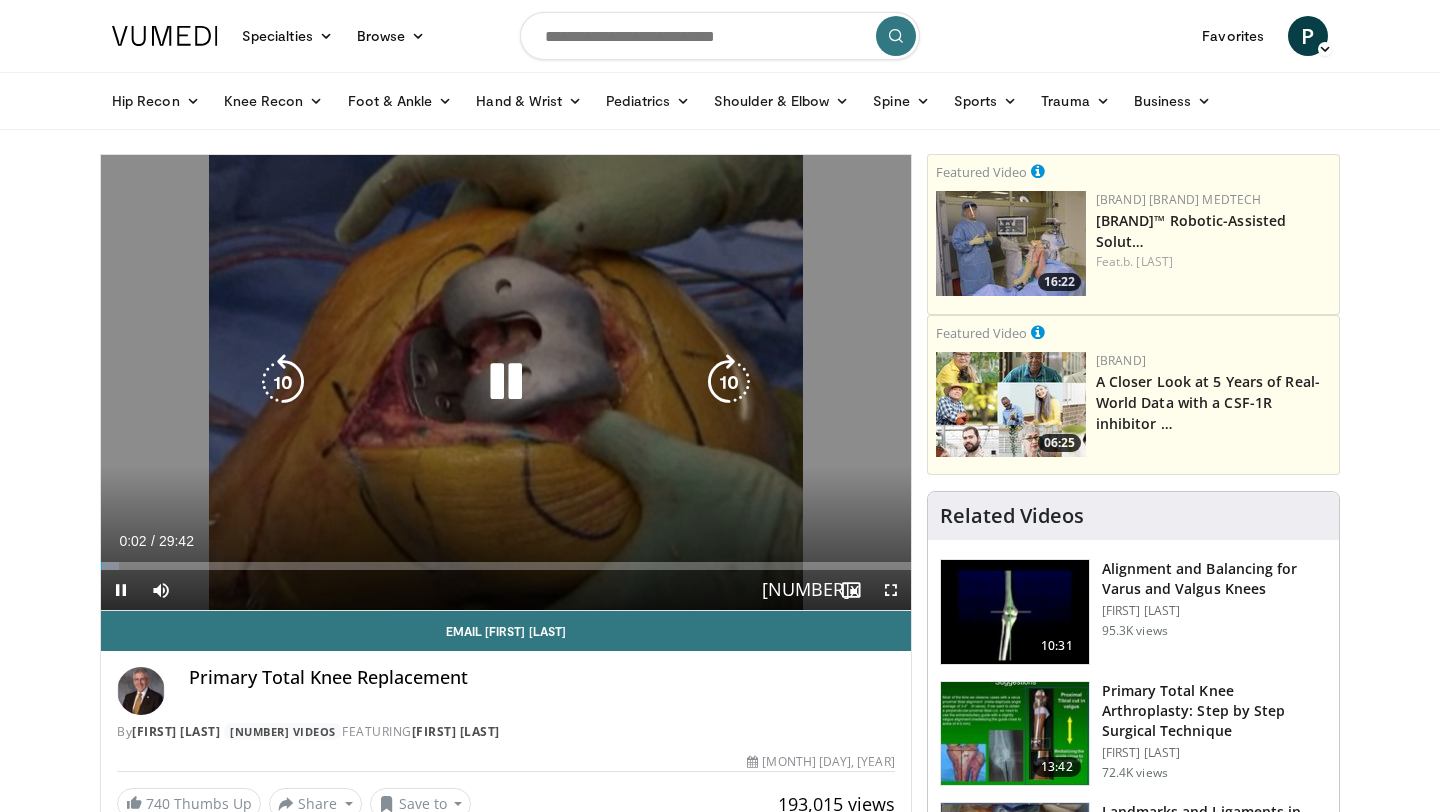 click at bounding box center [729, 382] 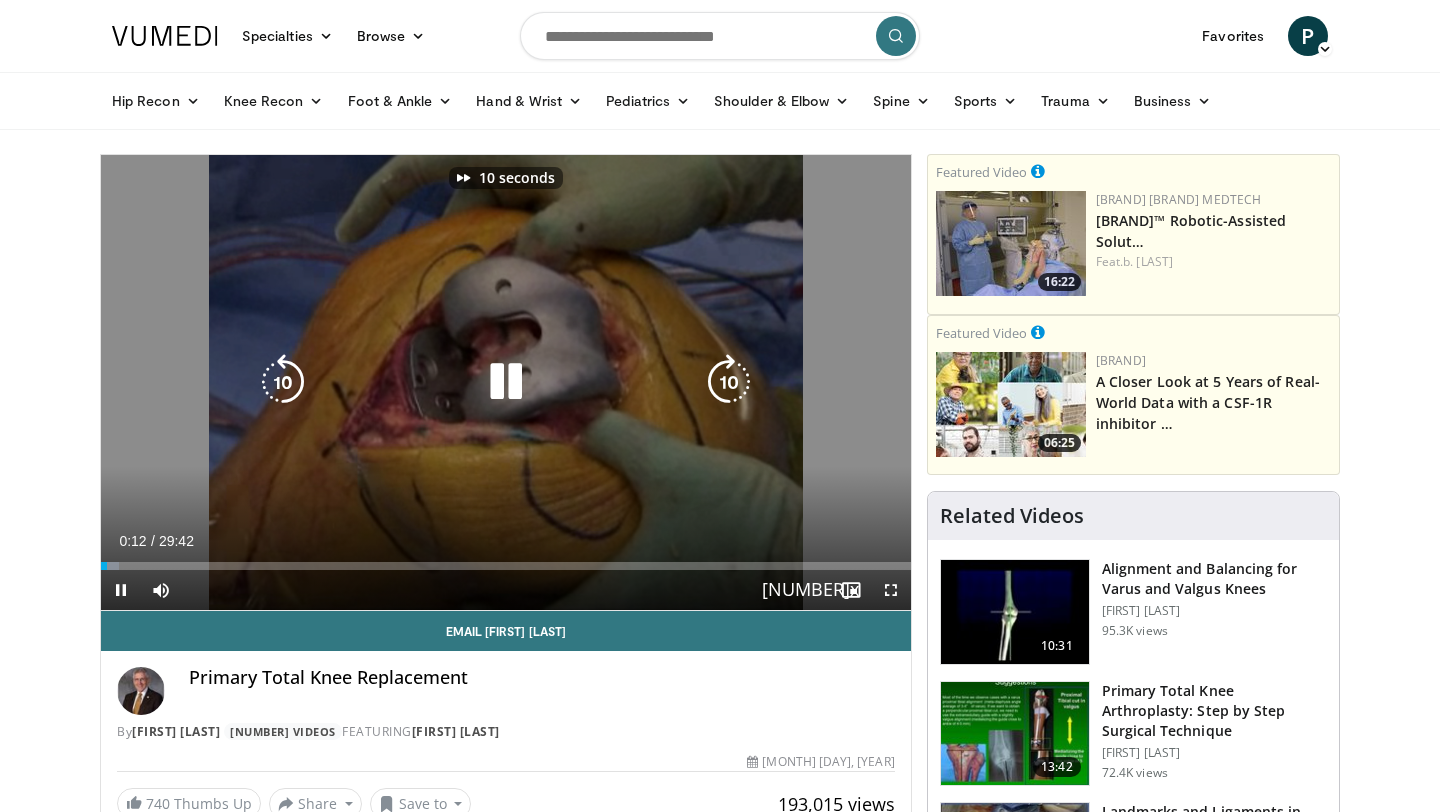 click at bounding box center (729, 382) 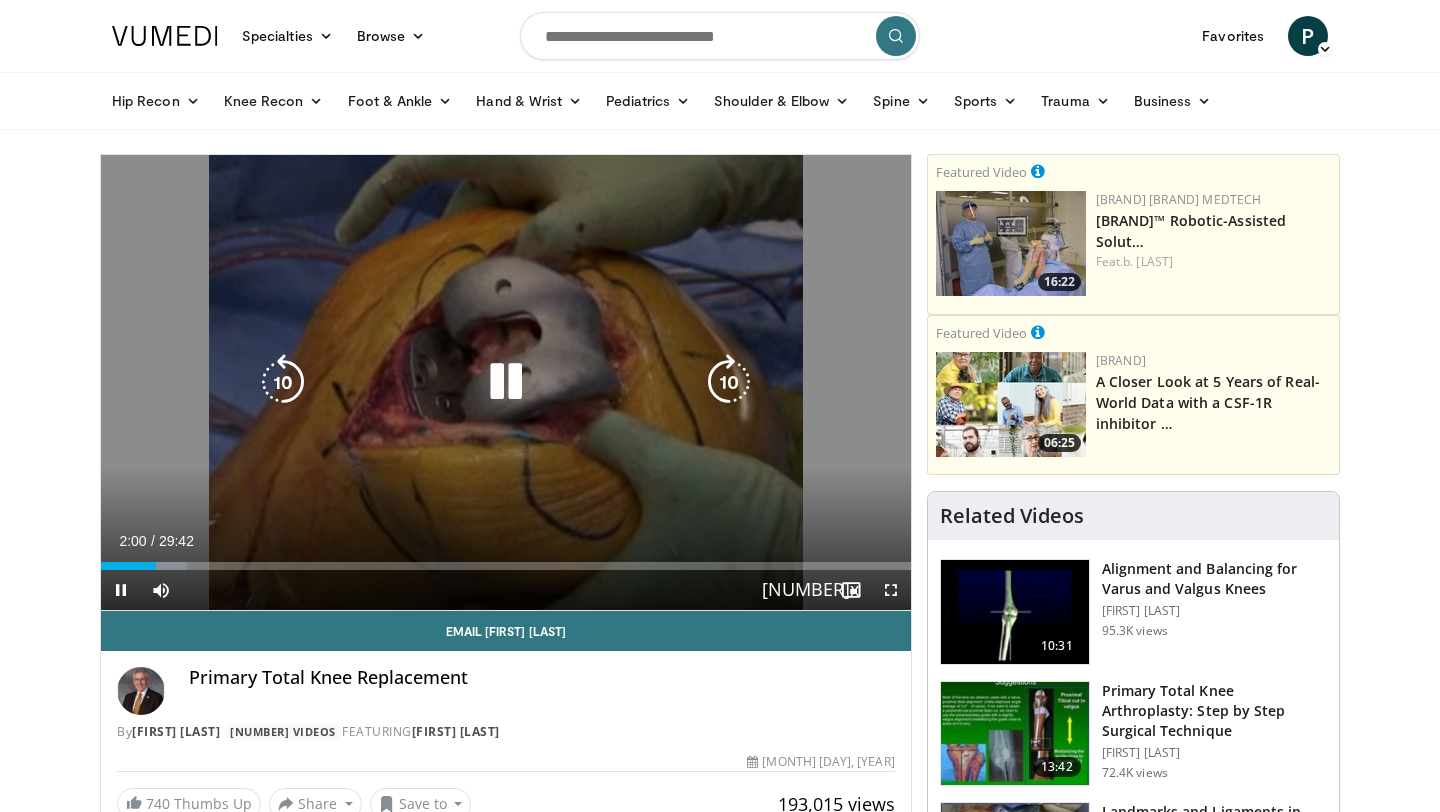click at bounding box center [506, 382] 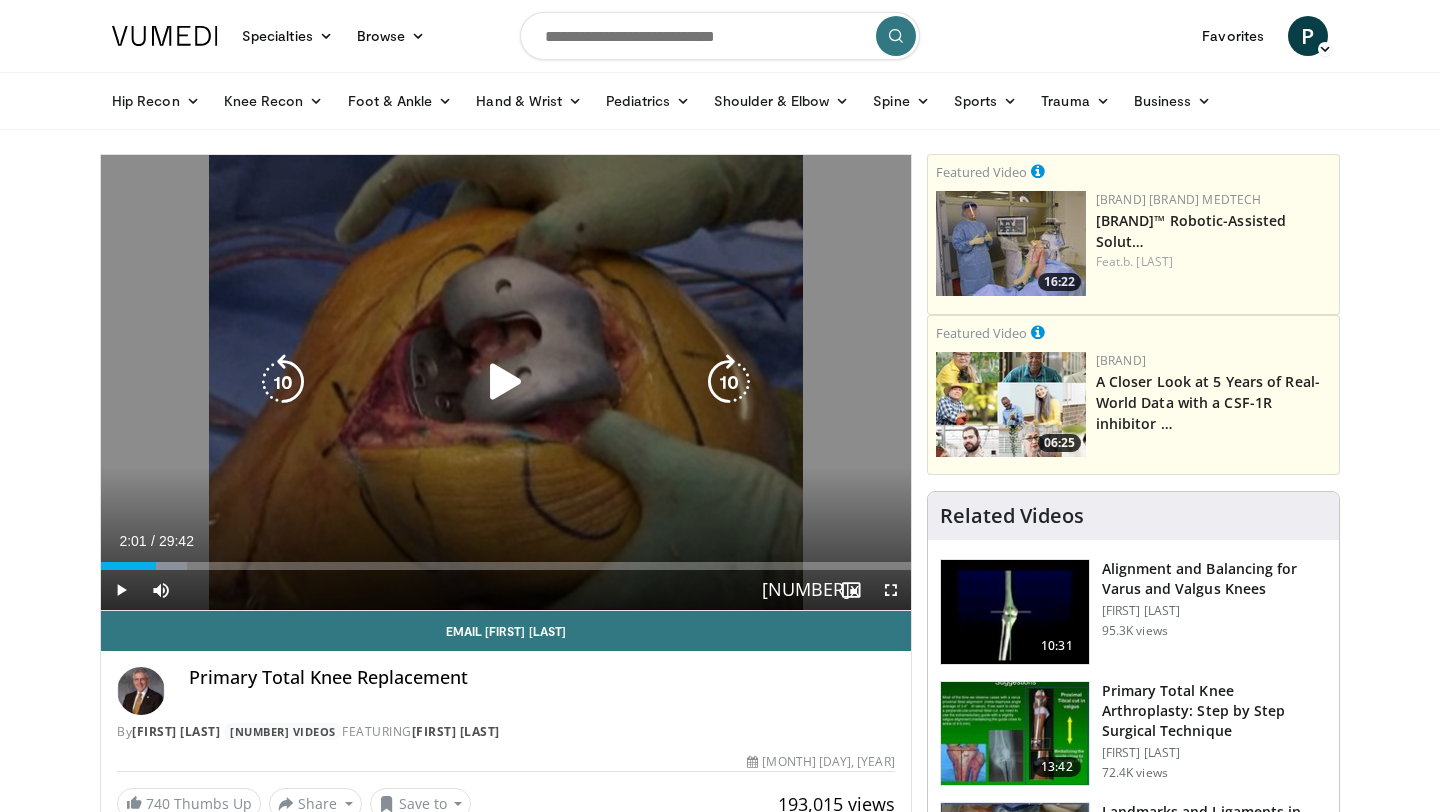 click on "20 seconds
Tap to unmute" at bounding box center [506, 382] 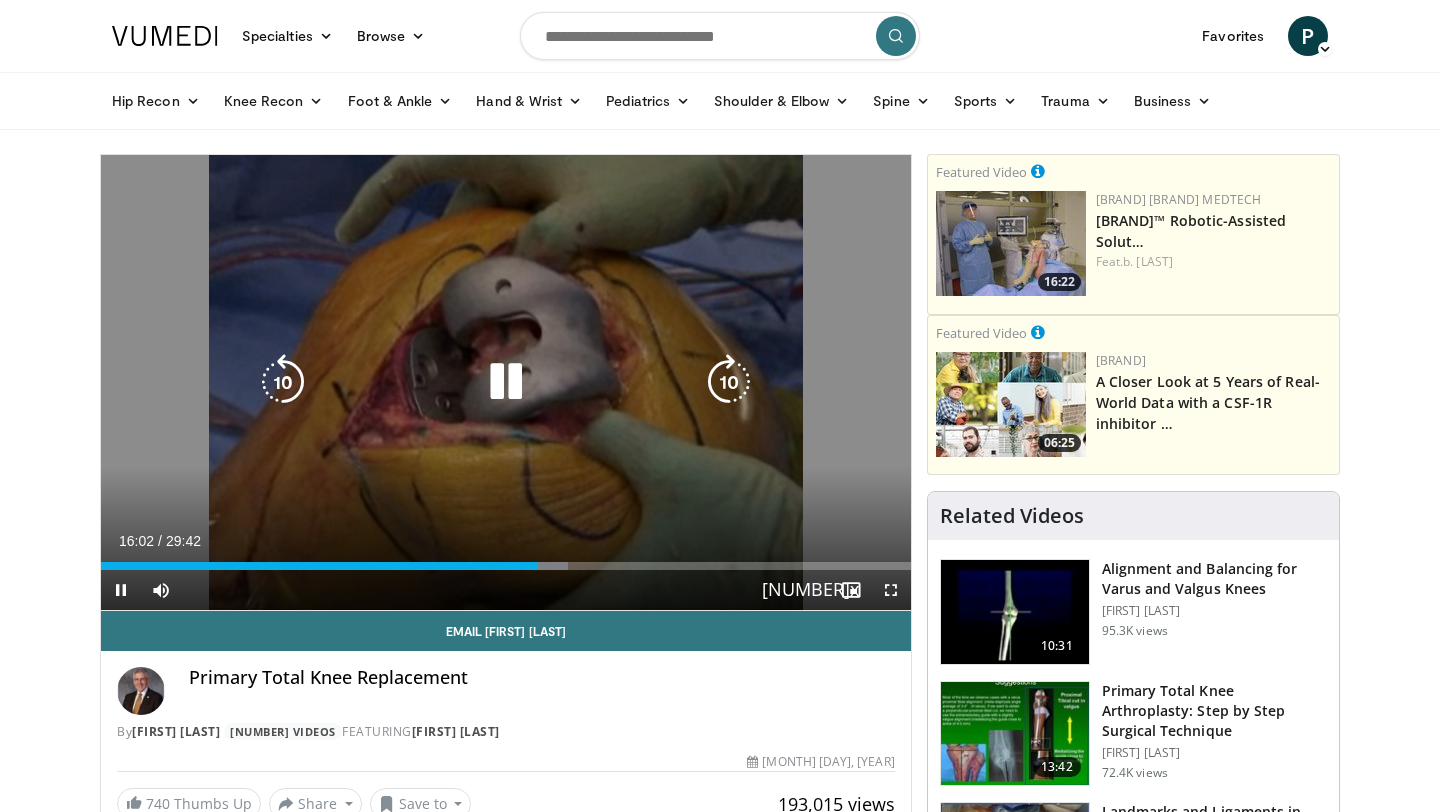 click at bounding box center [729, 382] 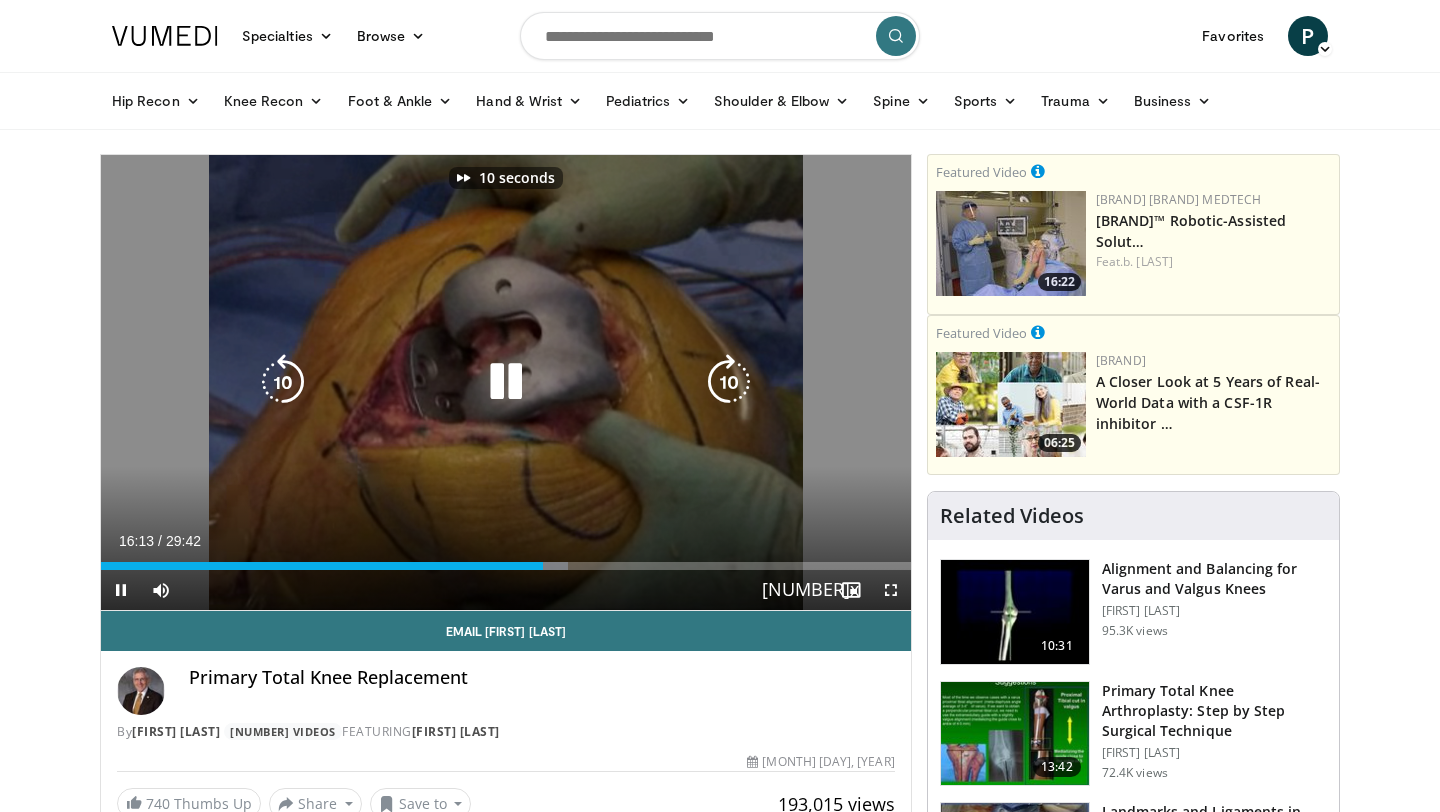 click at bounding box center [729, 382] 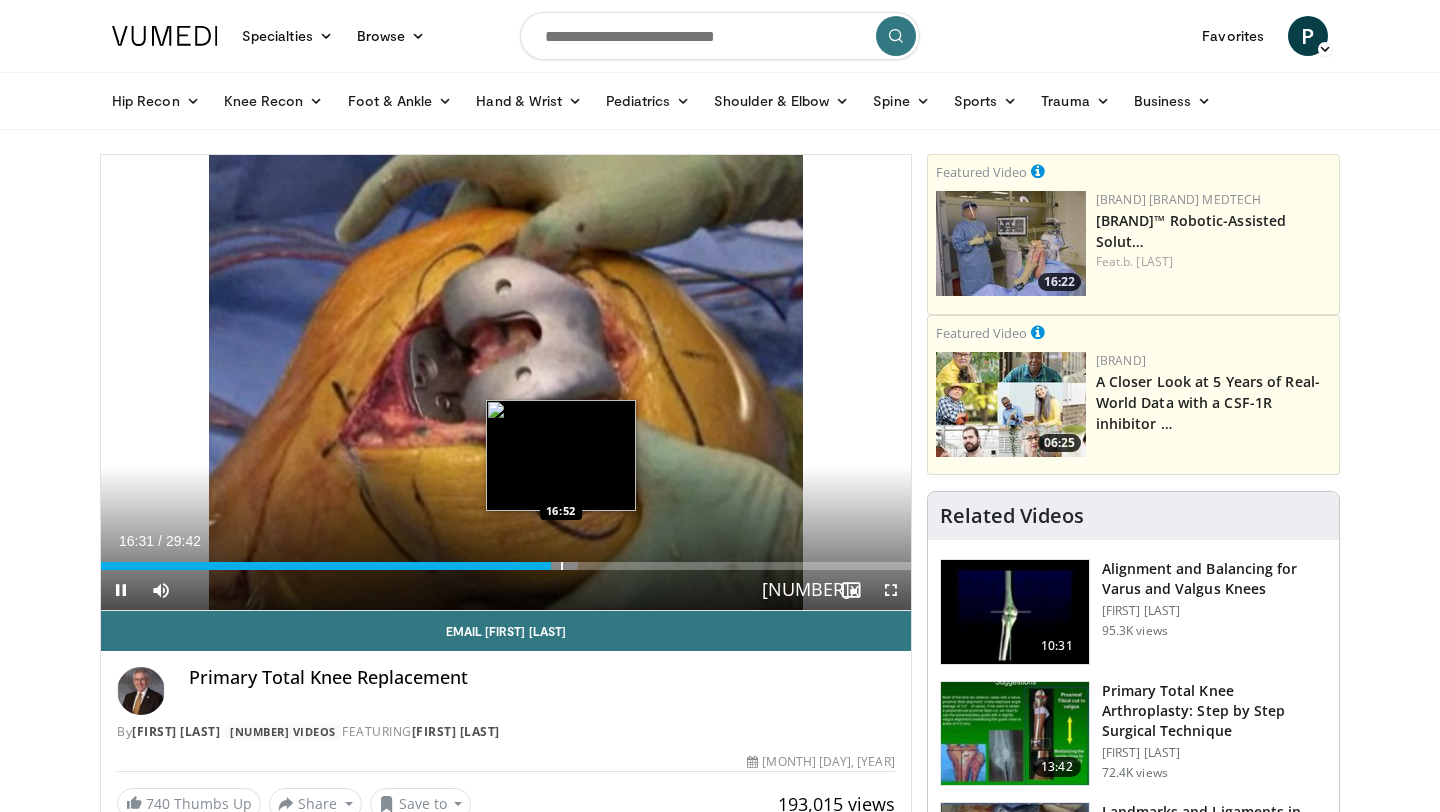 click at bounding box center (562, 566) 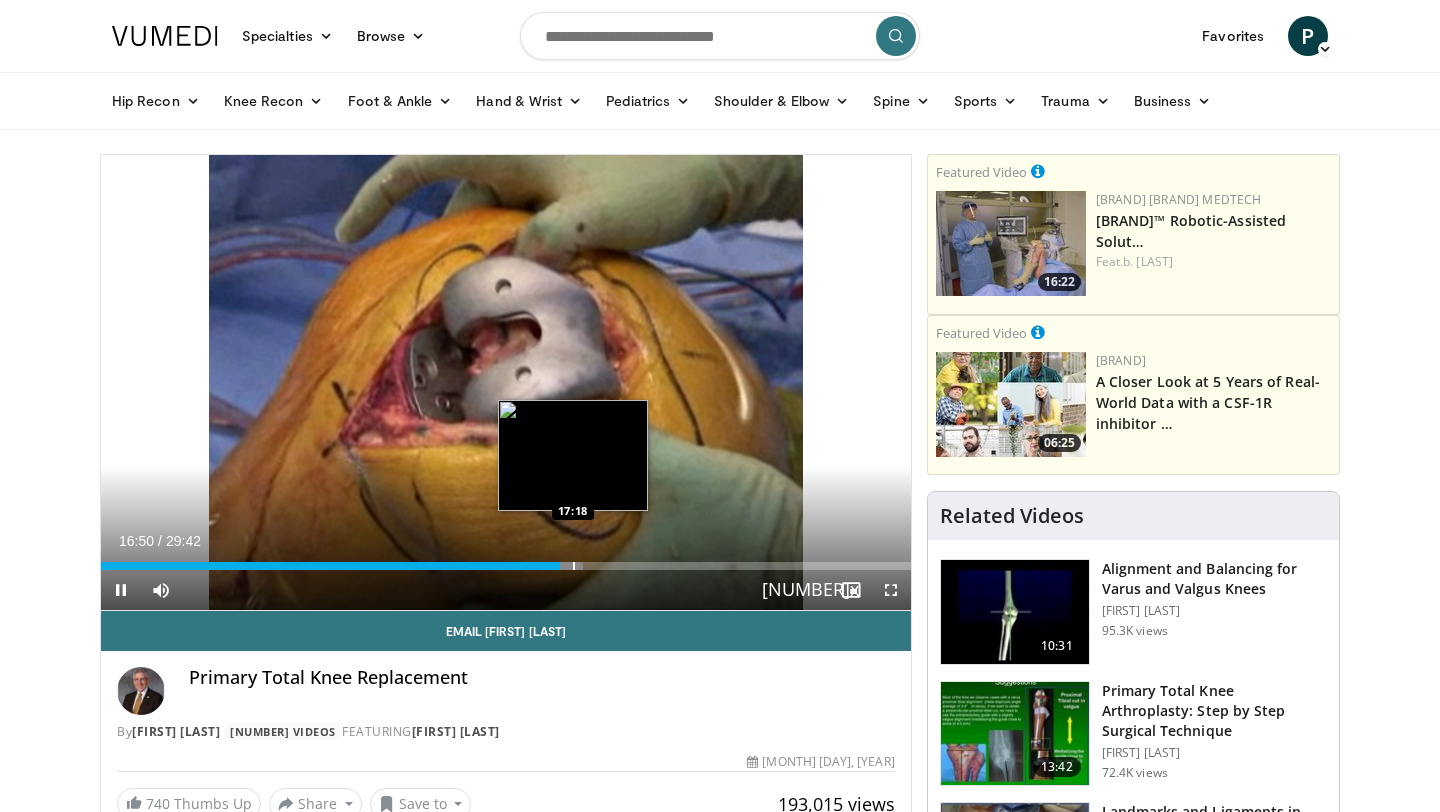 click at bounding box center [574, 566] 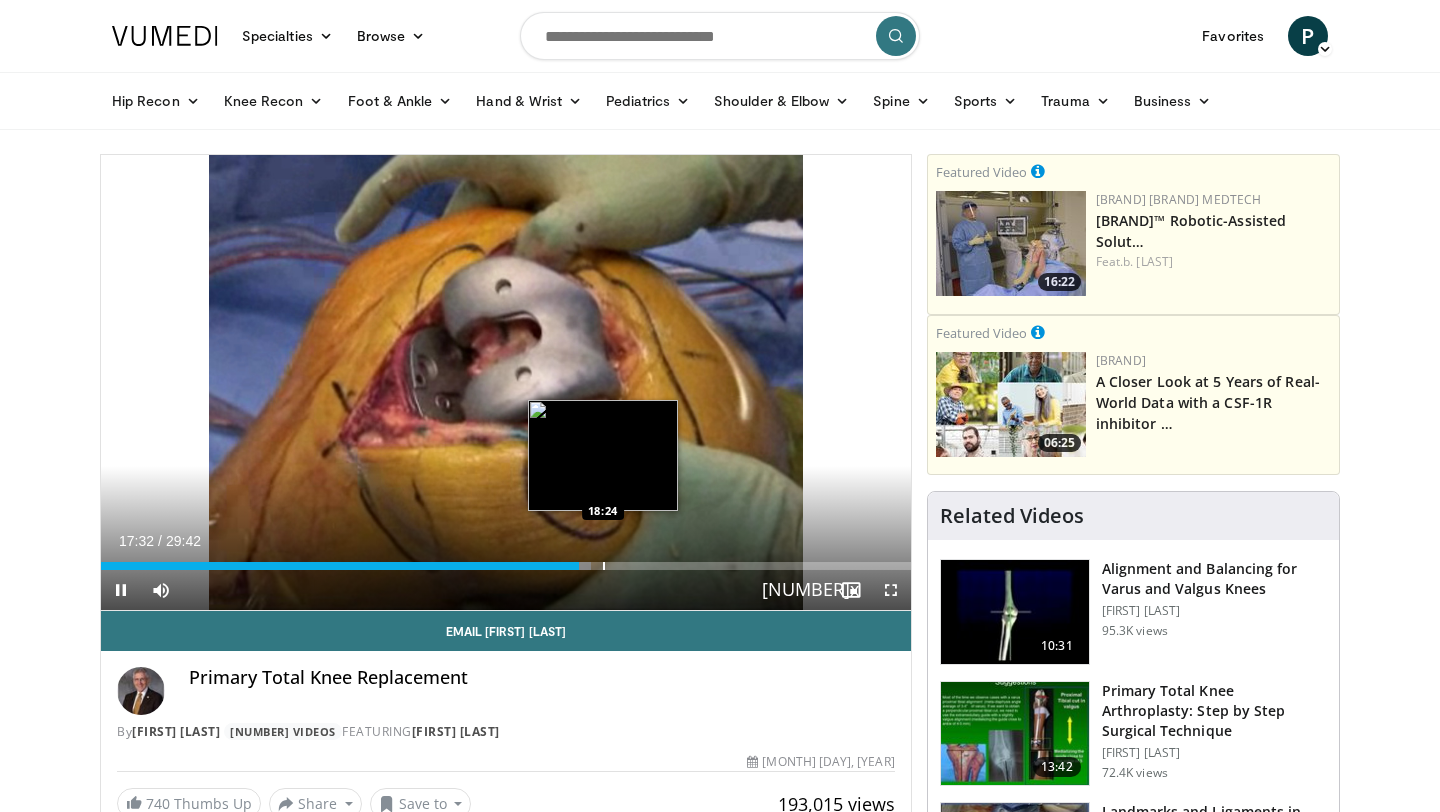 click at bounding box center (604, 566) 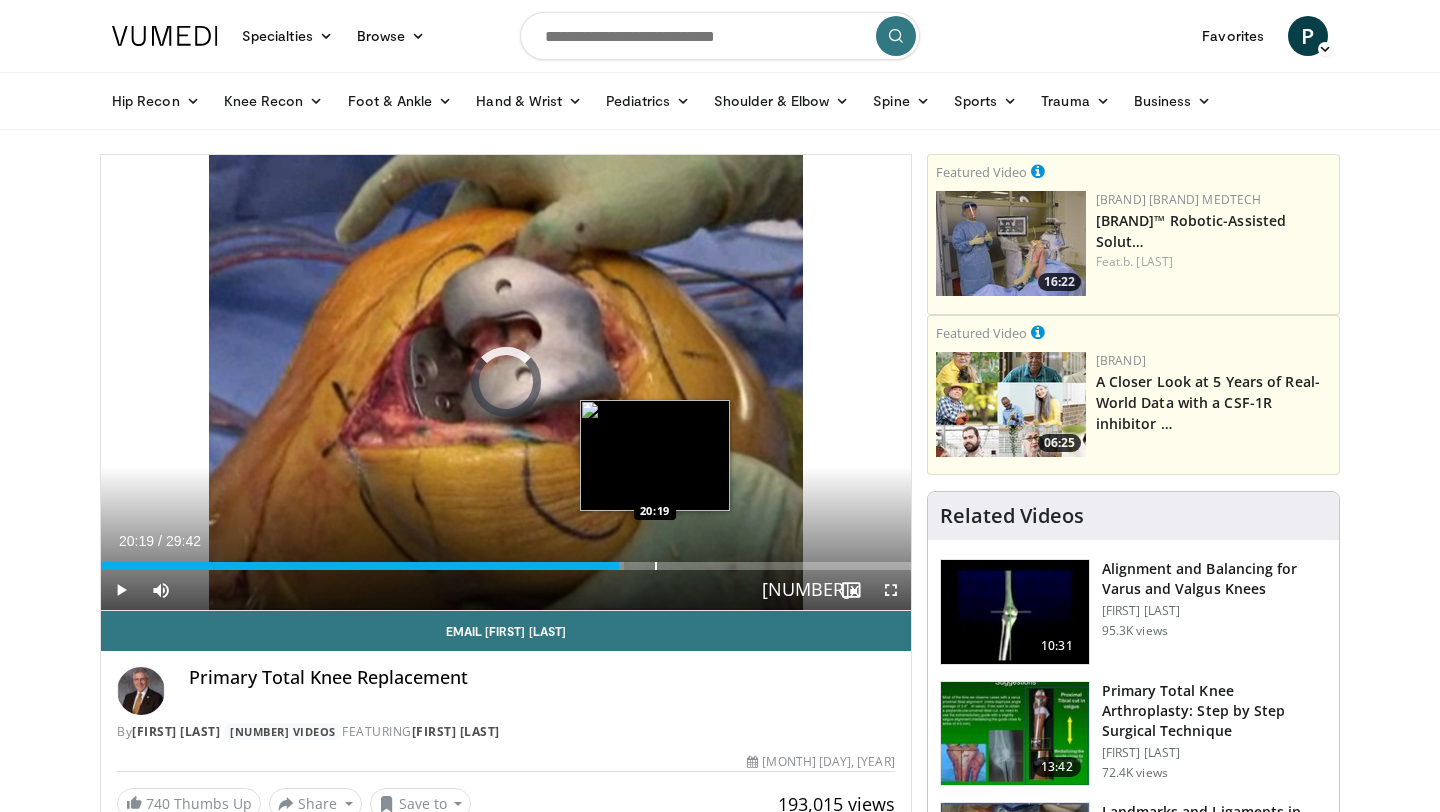 click at bounding box center (656, 566) 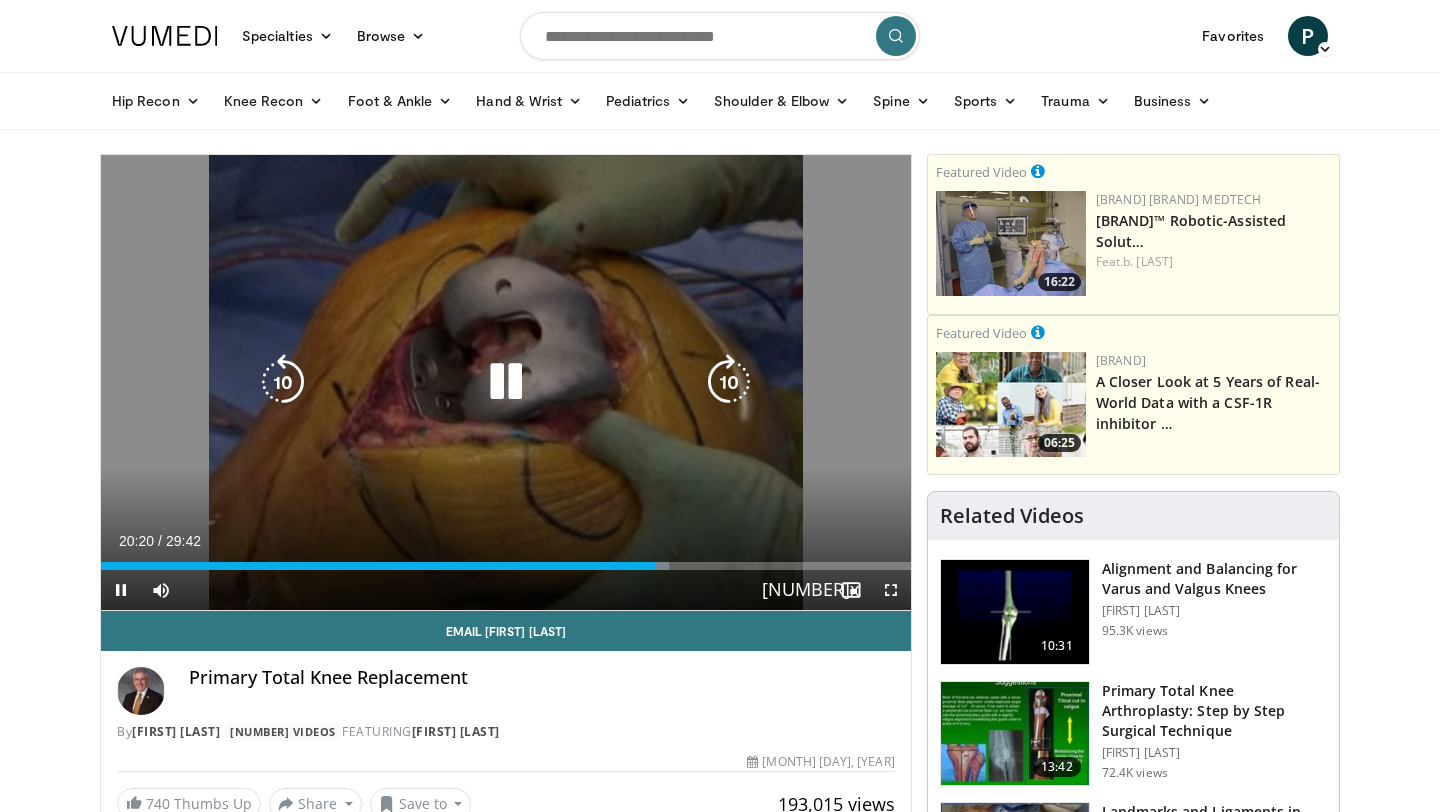 click at bounding box center [506, 382] 